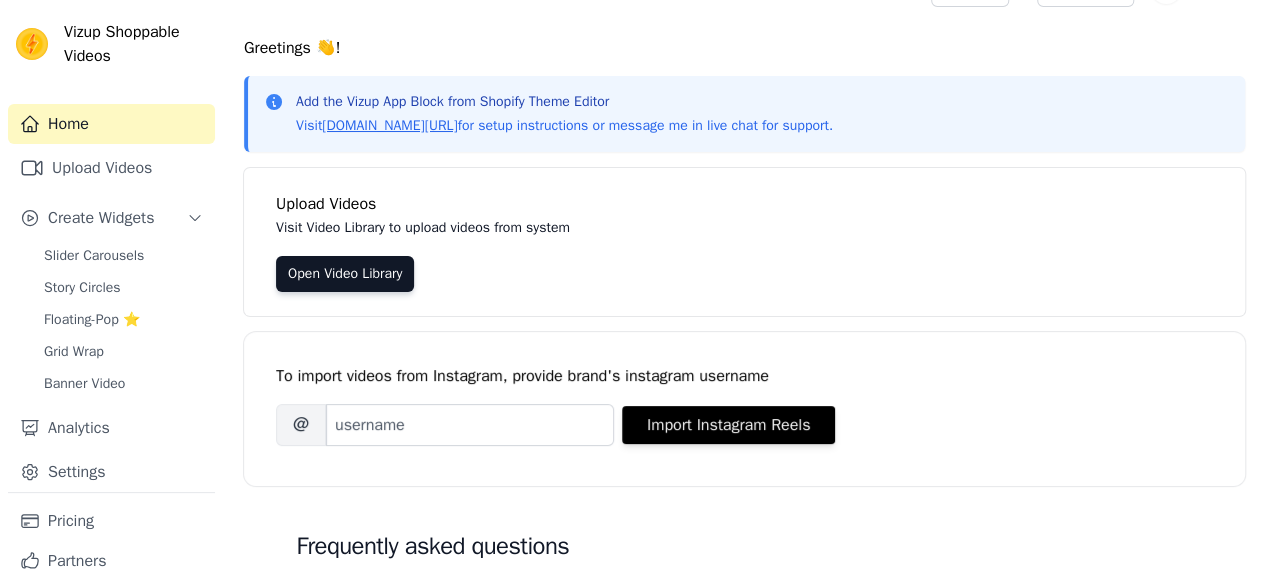 scroll, scrollTop: 43, scrollLeft: 0, axis: vertical 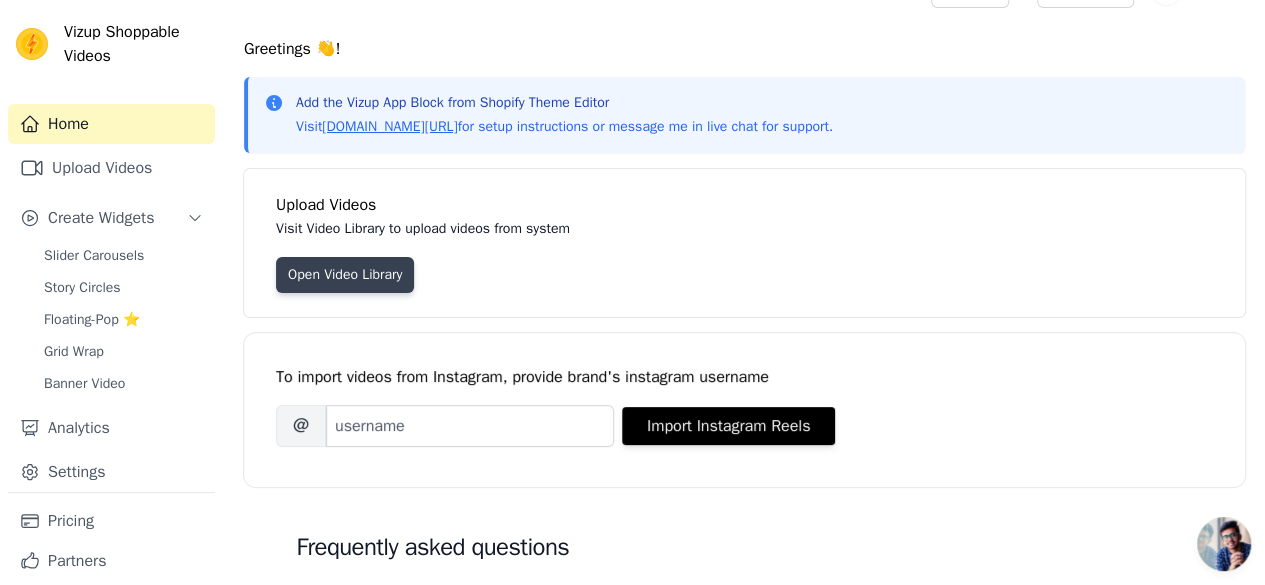click on "Open Video Library" at bounding box center (345, 275) 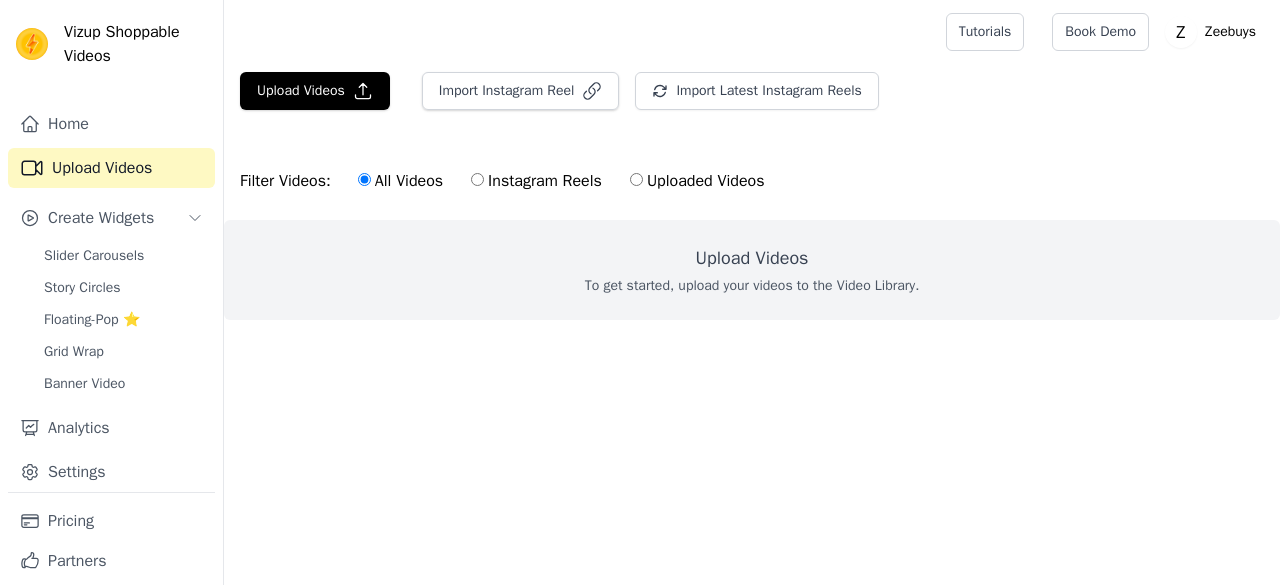 scroll, scrollTop: 0, scrollLeft: 0, axis: both 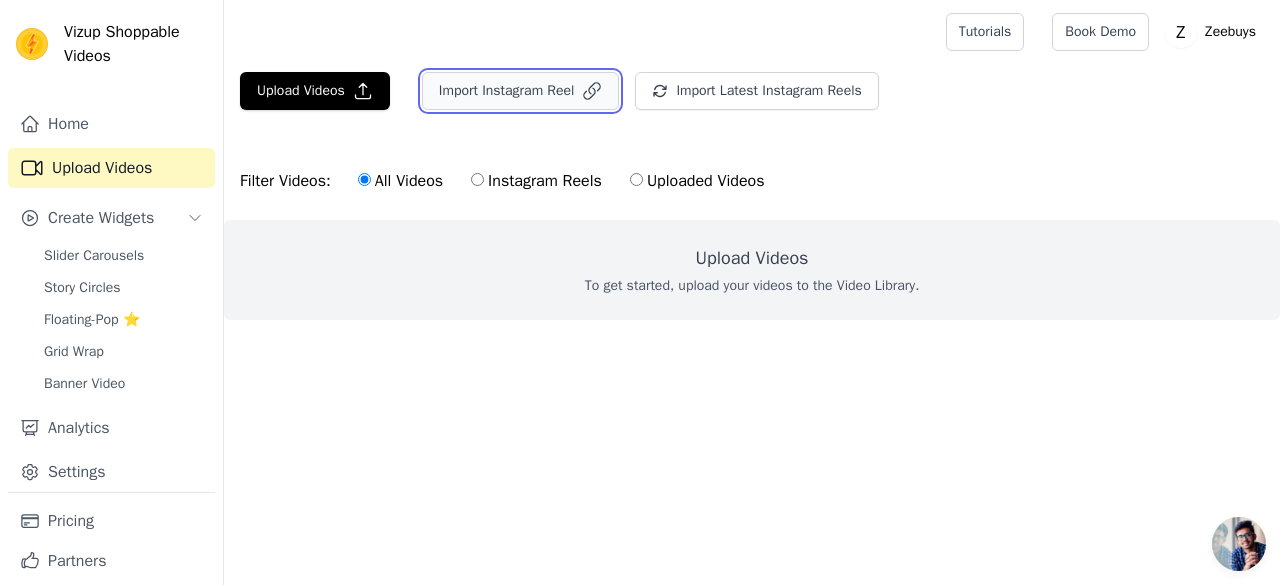 click on "Import Instagram Reel" at bounding box center [521, 91] 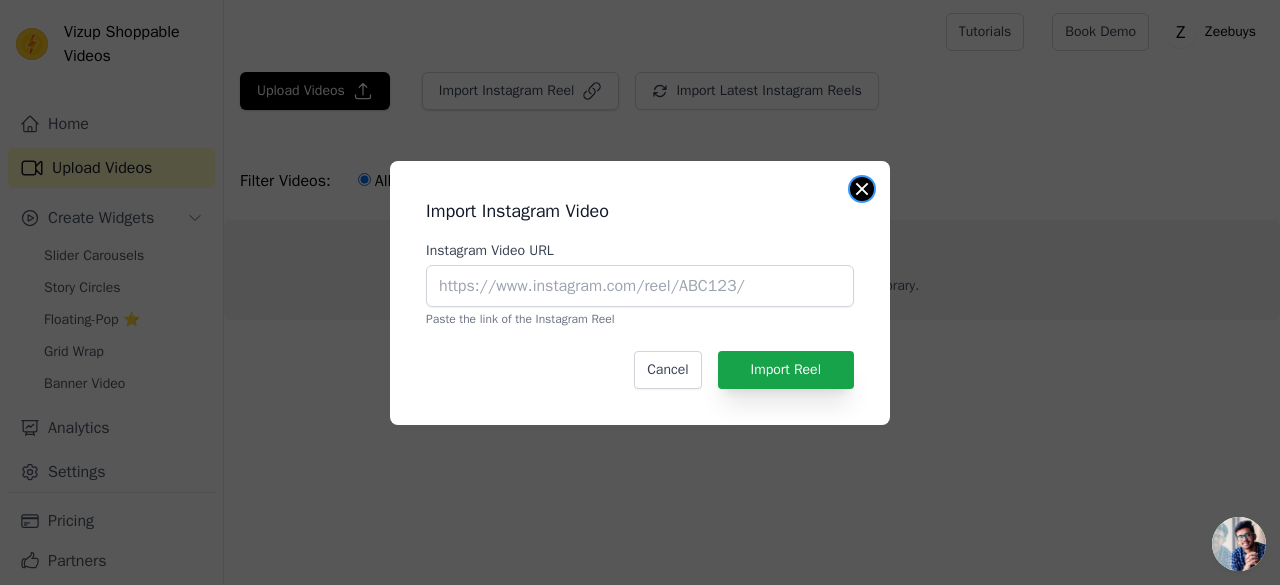 click at bounding box center [862, 189] 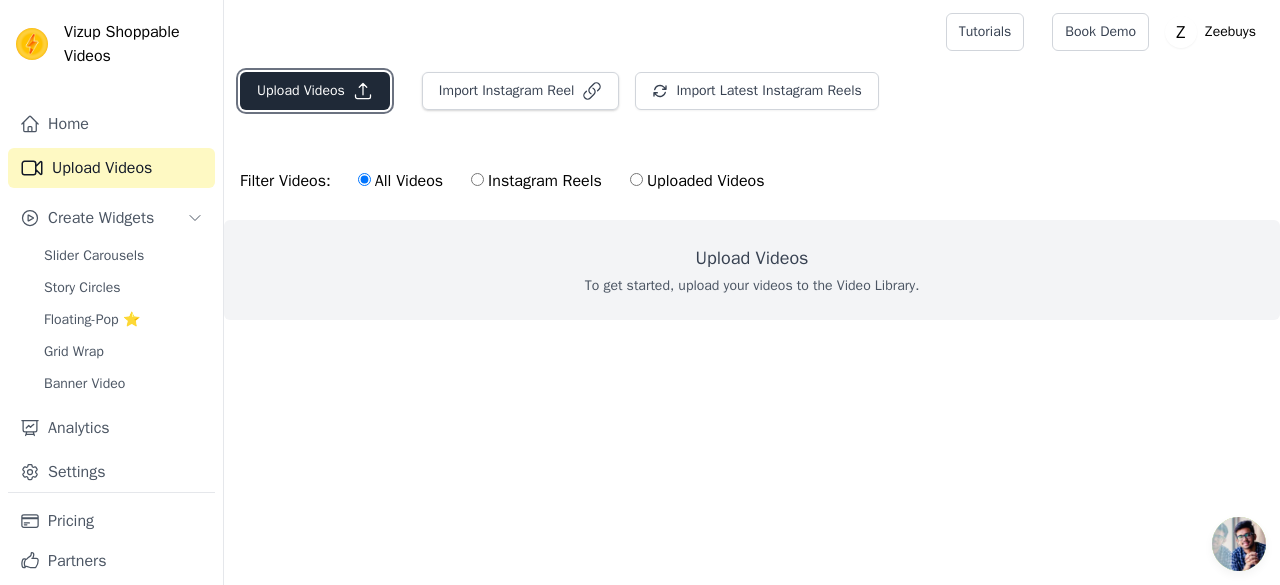 click on "Upload Videos" at bounding box center [315, 91] 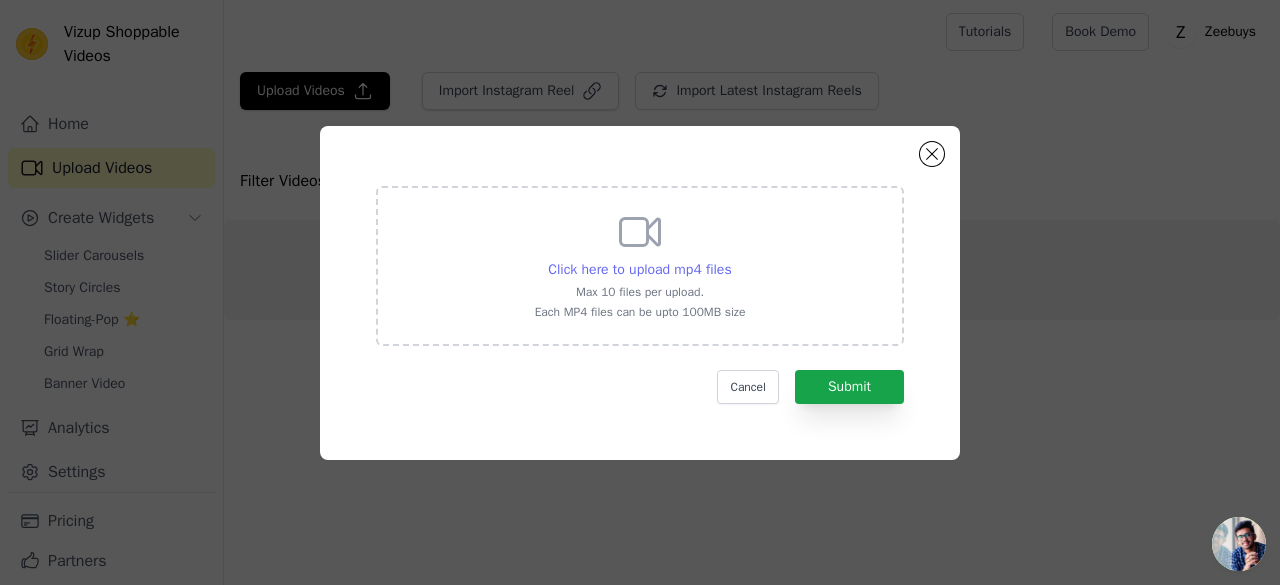 click on "Click here to upload mp4 files" at bounding box center [639, 269] 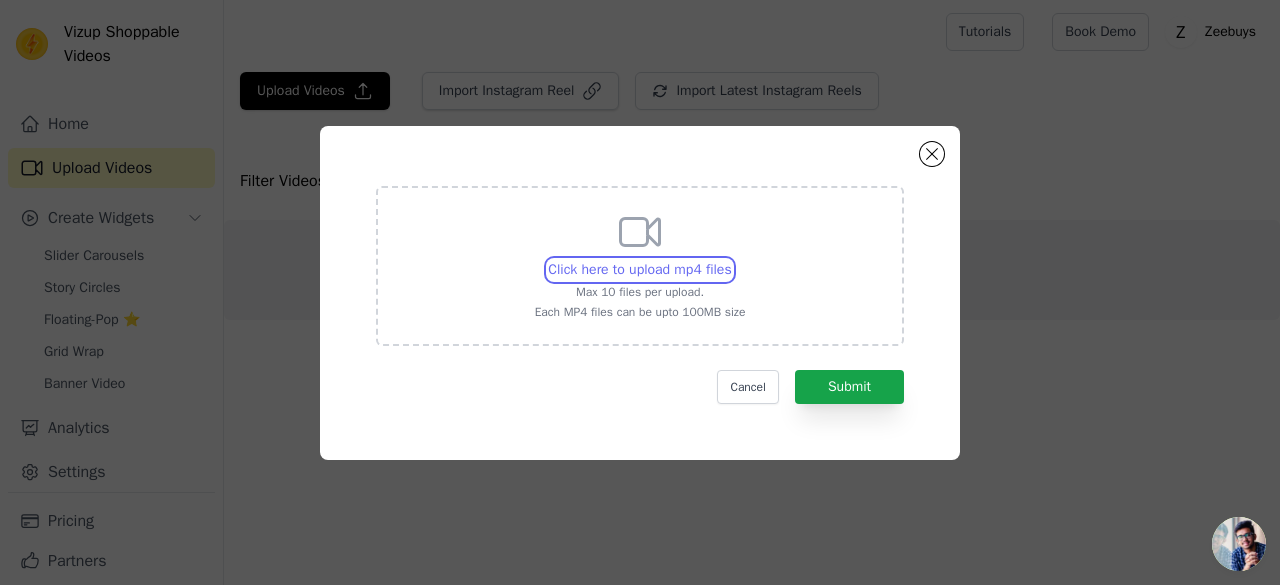 click on "Click here to upload mp4 files     Max 10 files per upload.   Each MP4 files can be upto 100MB size" at bounding box center (731, 259) 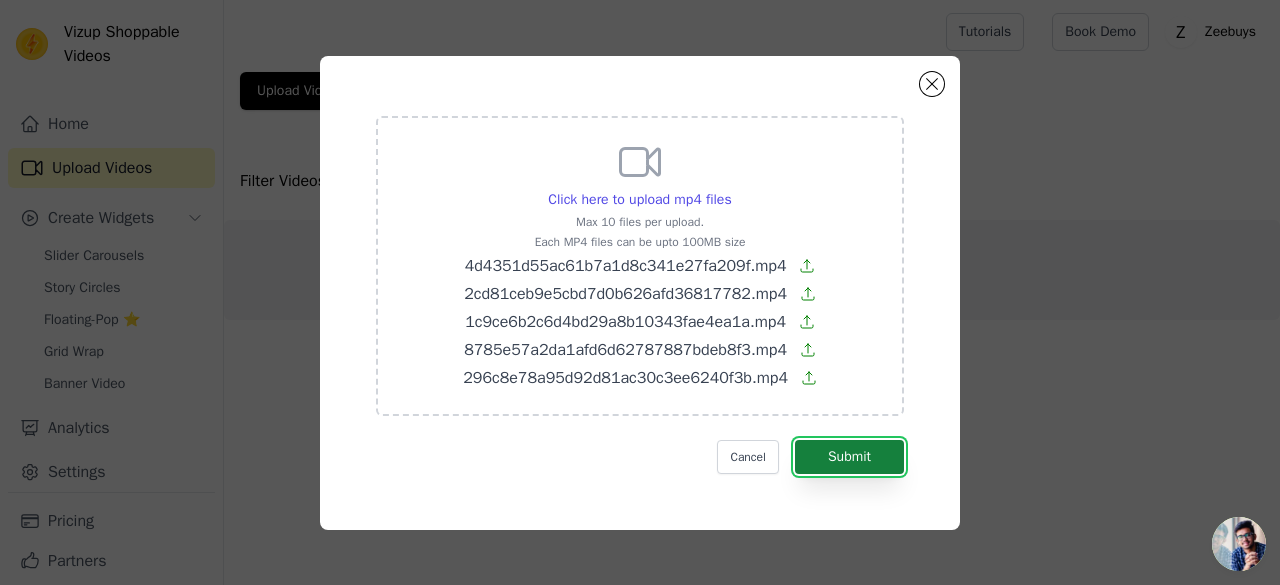 click on "Submit" at bounding box center [849, 457] 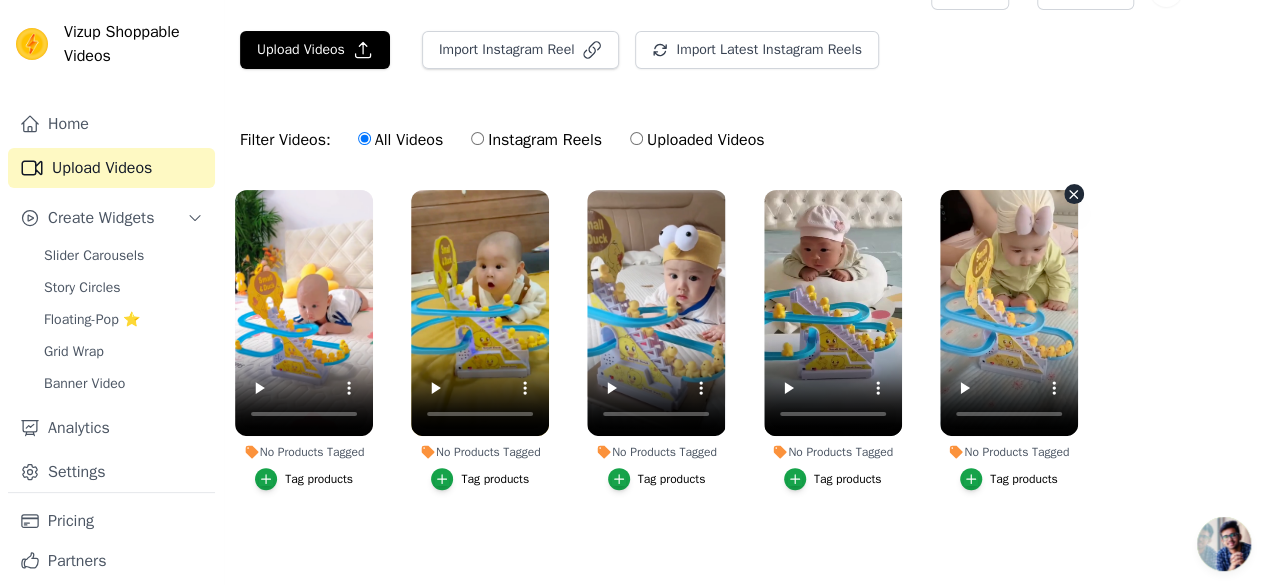 scroll, scrollTop: 0, scrollLeft: 0, axis: both 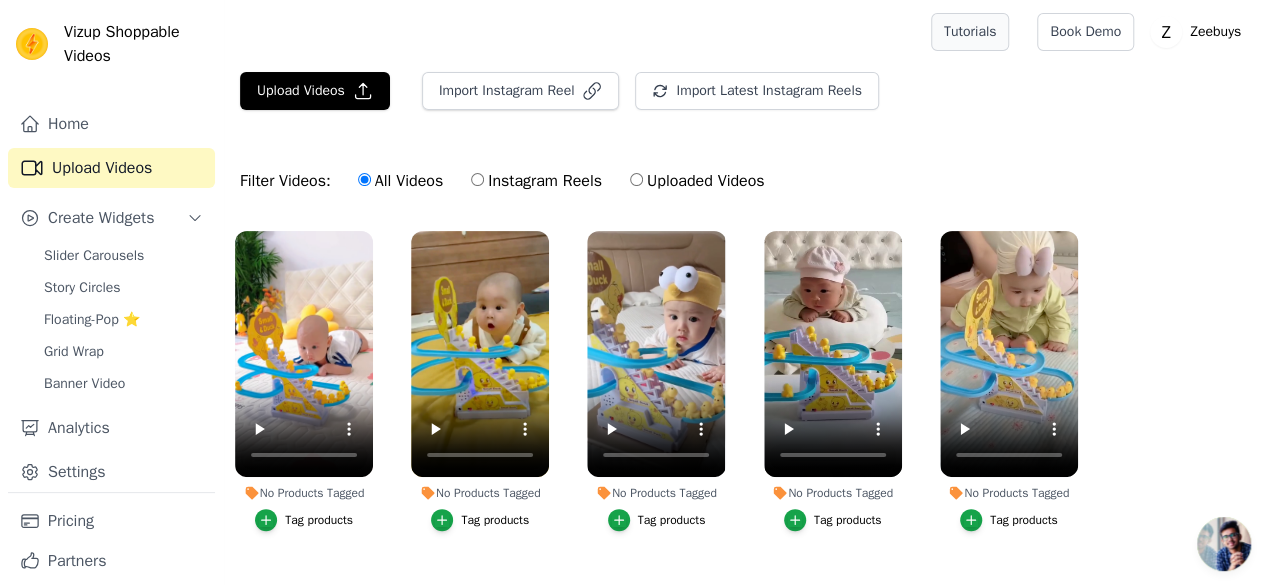 click on "Tutorials" at bounding box center (970, 32) 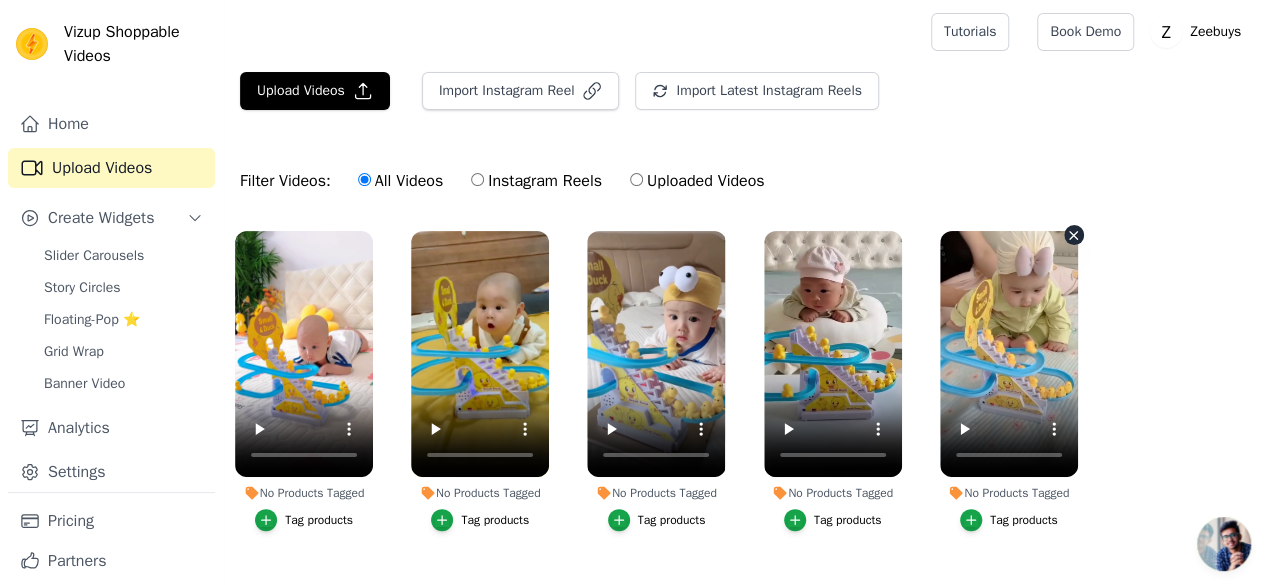 scroll, scrollTop: 41, scrollLeft: 0, axis: vertical 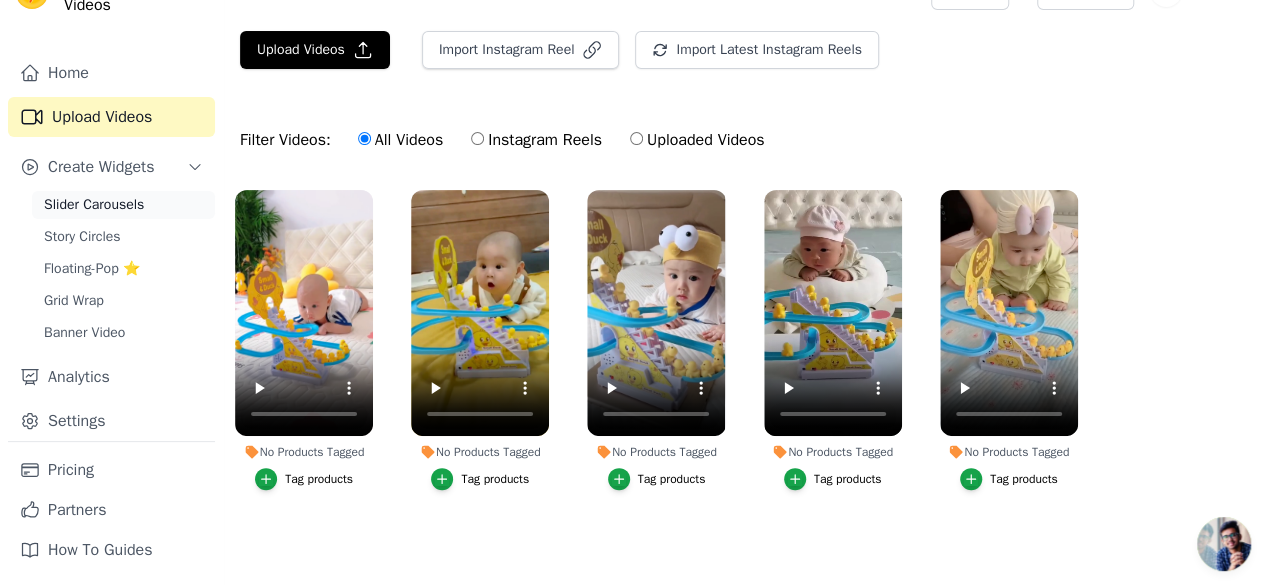 click on "Slider Carousels" at bounding box center (123, 205) 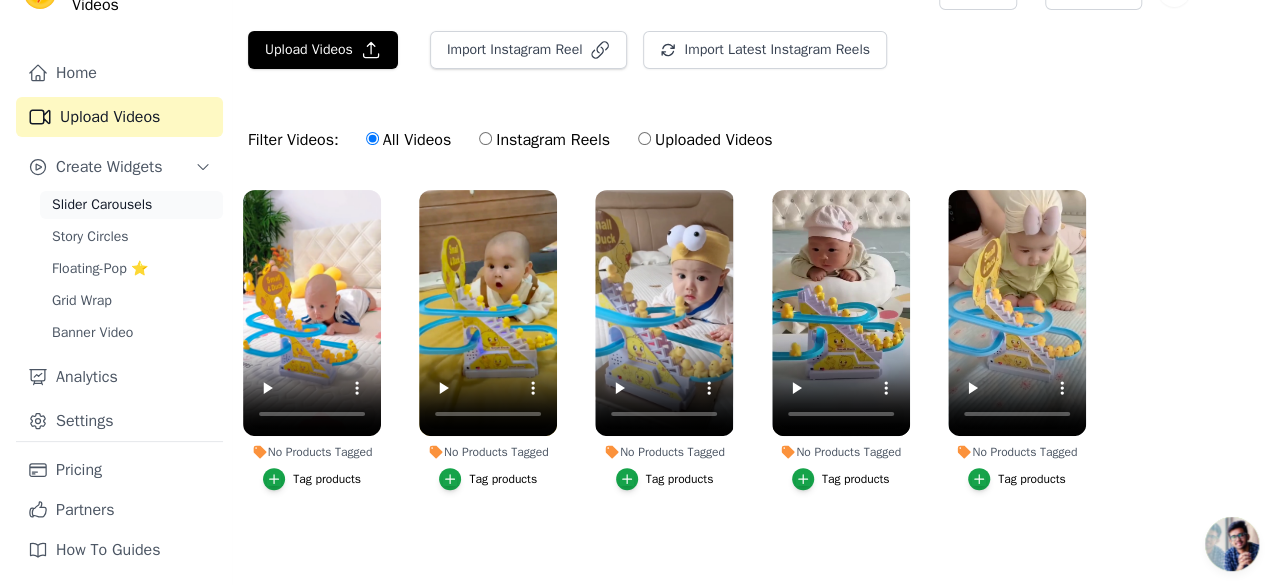 scroll, scrollTop: 0, scrollLeft: 0, axis: both 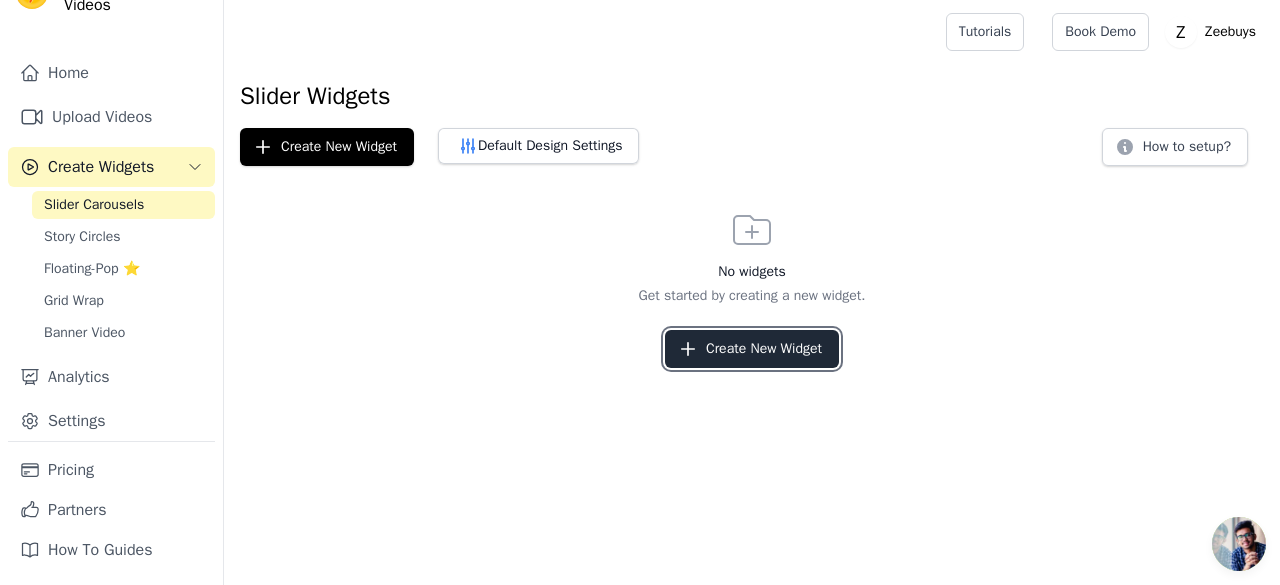 click on "Create New Widget" at bounding box center (752, 349) 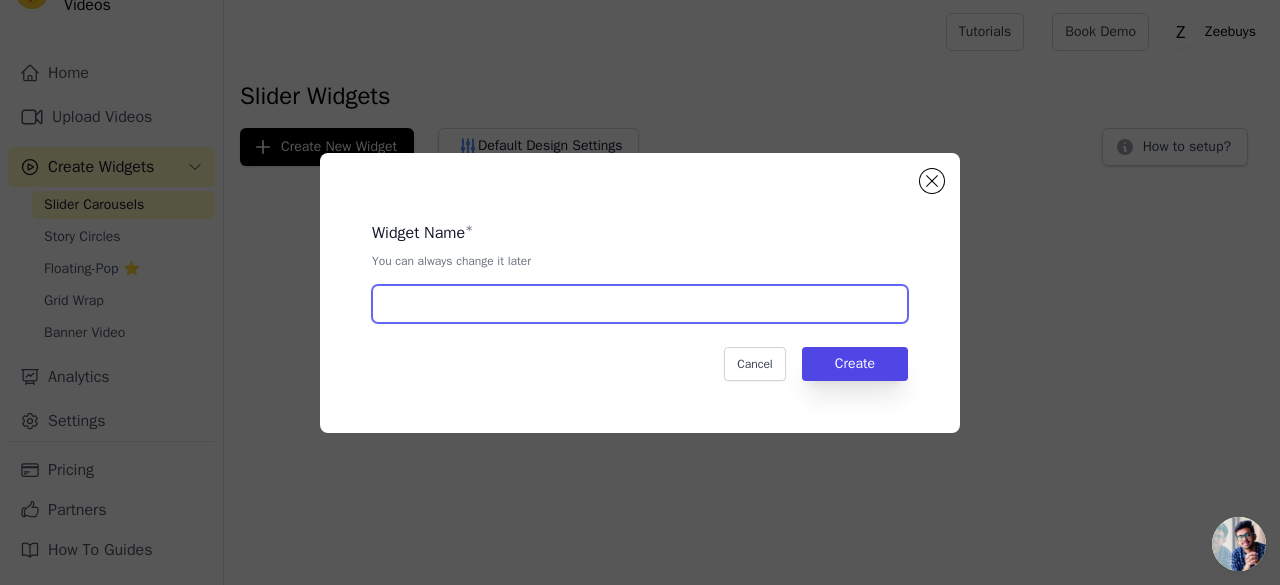 click at bounding box center (640, 304) 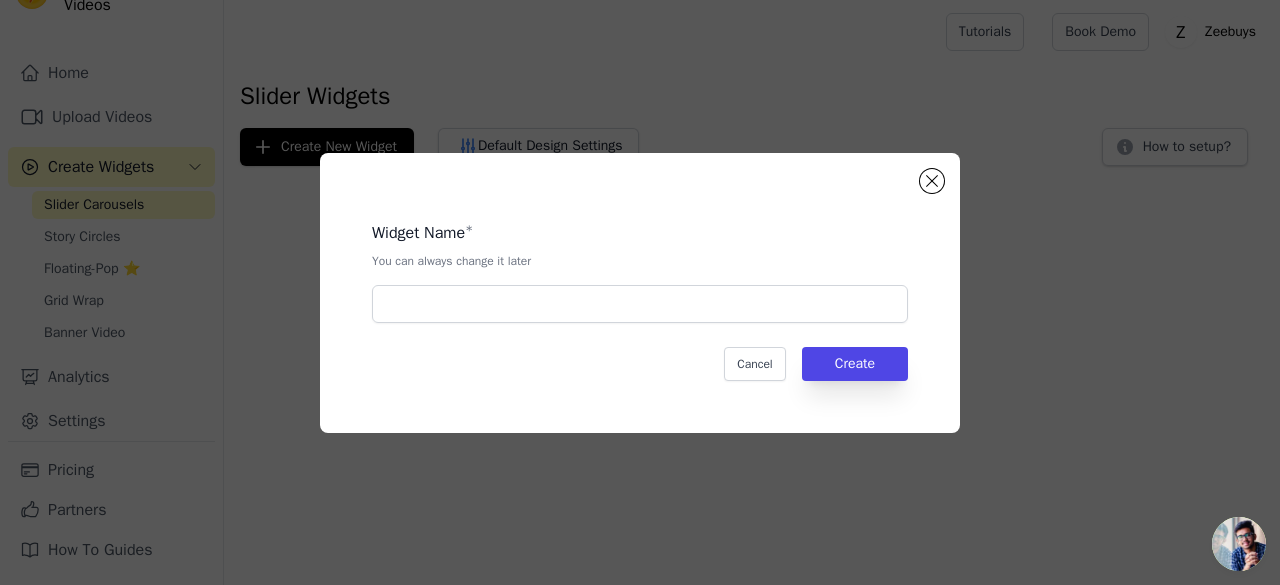 click on "Widget Name   *   You can always change it later       Cancel   Create" 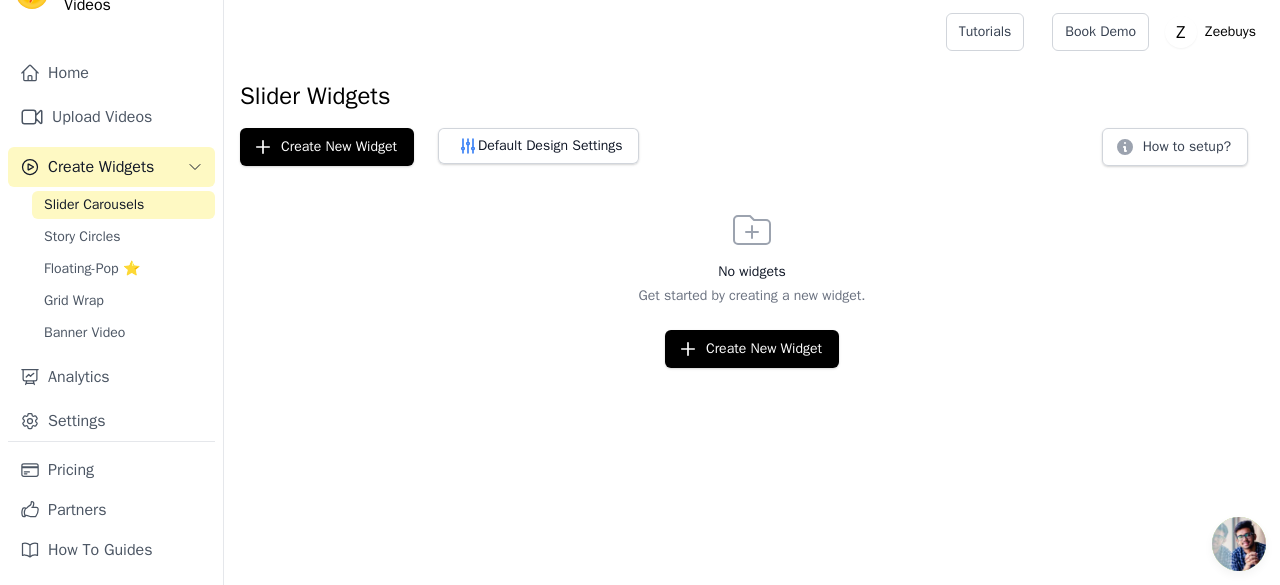click on "Create Widgets" at bounding box center (101, 167) 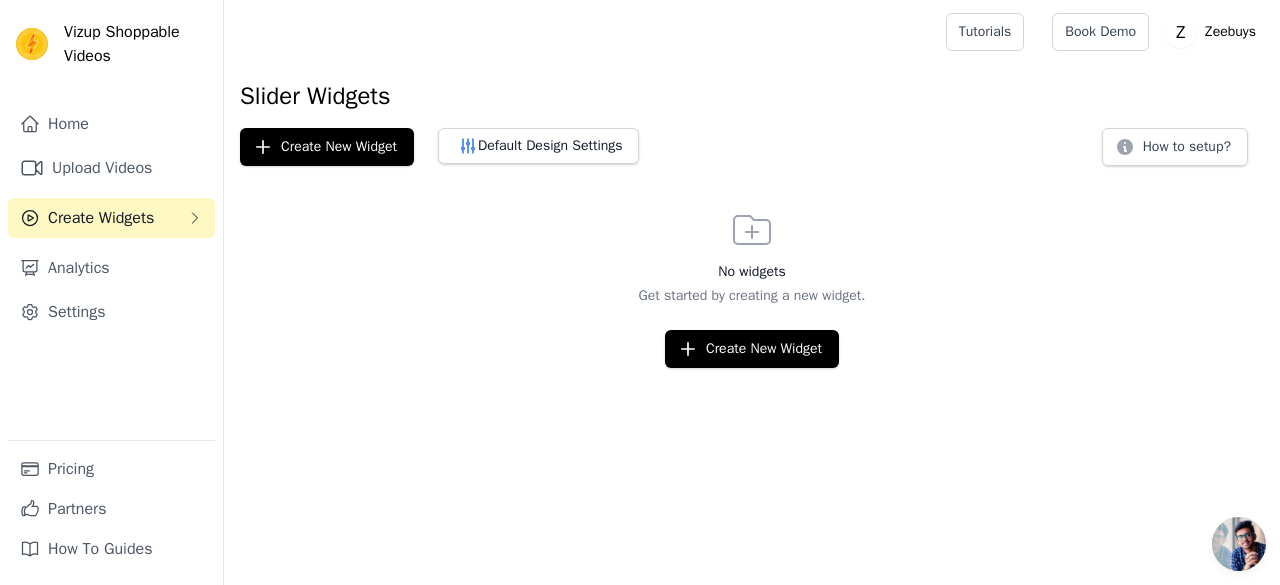 scroll, scrollTop: 0, scrollLeft: 0, axis: both 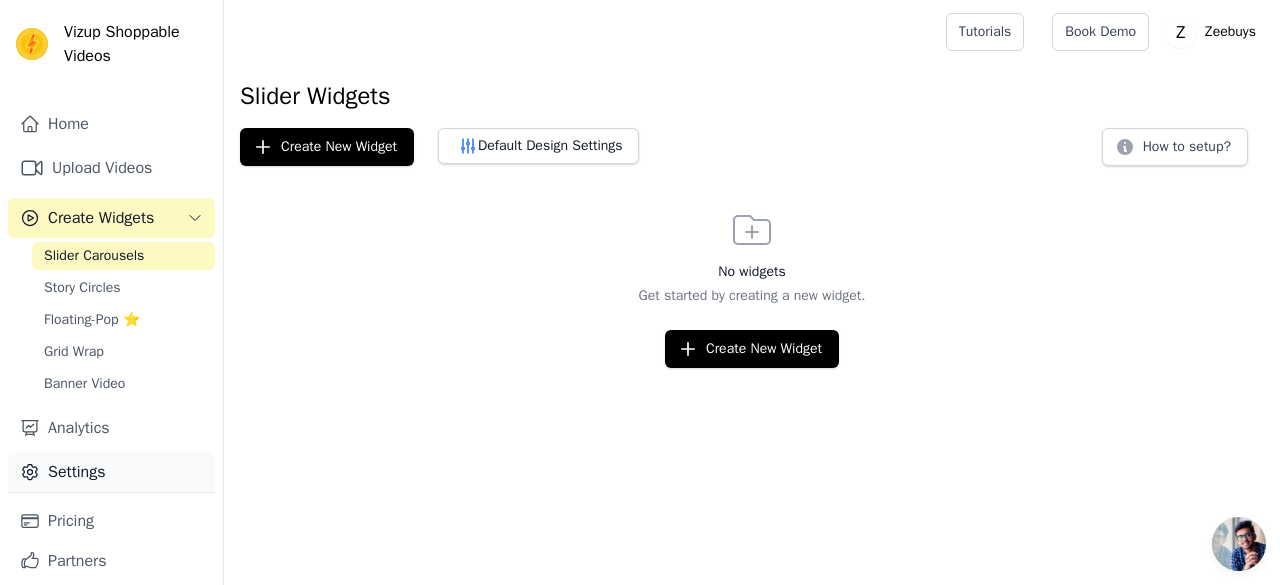 click on "Settings" at bounding box center (111, 472) 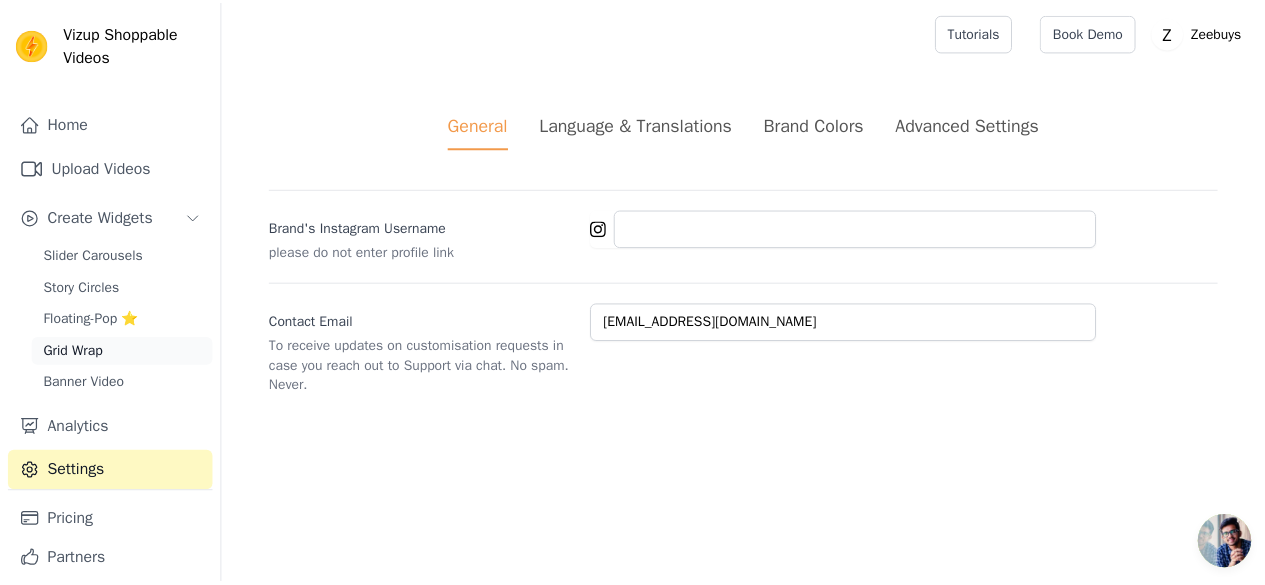 scroll, scrollTop: 51, scrollLeft: 0, axis: vertical 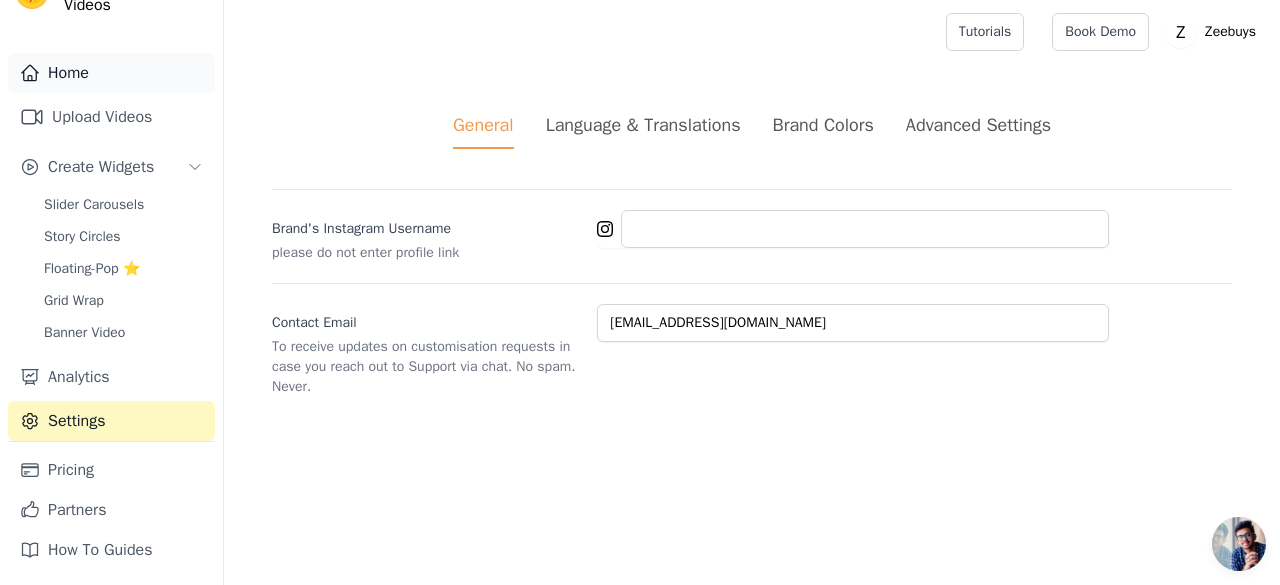 click on "Home" at bounding box center [111, 73] 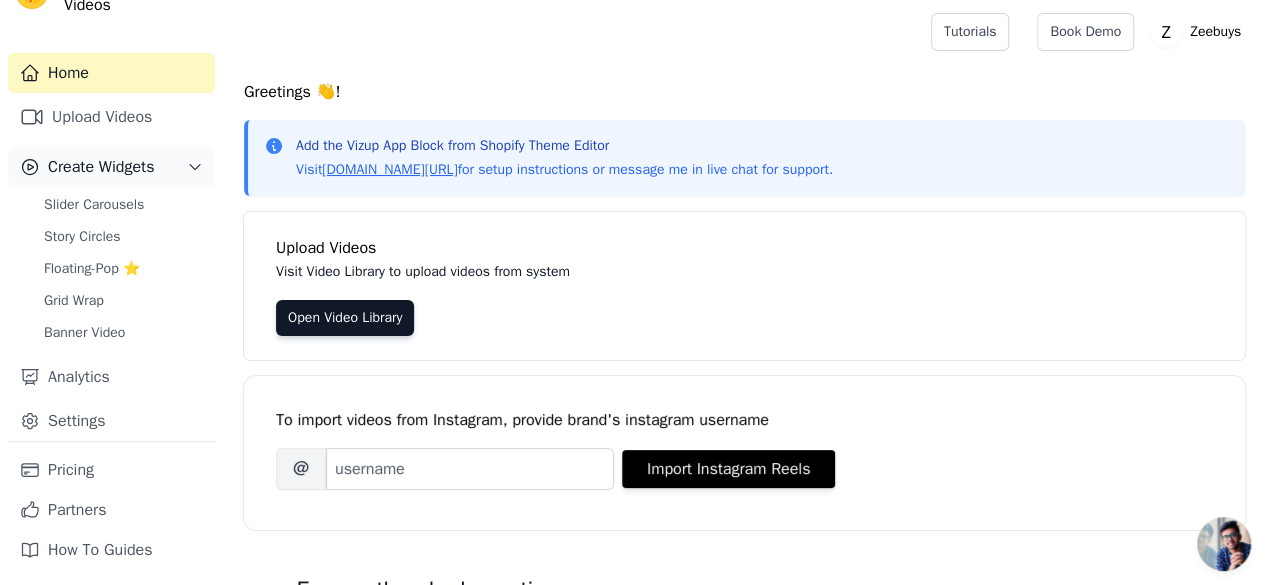 click on "Create Widgets" at bounding box center (101, 167) 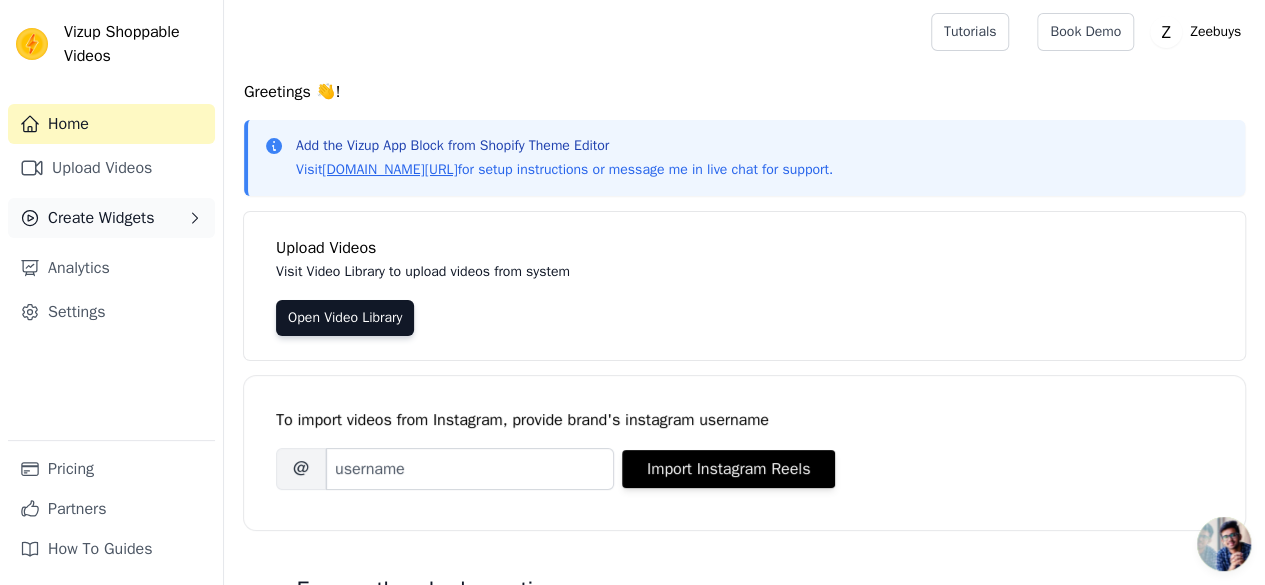 scroll, scrollTop: 0, scrollLeft: 0, axis: both 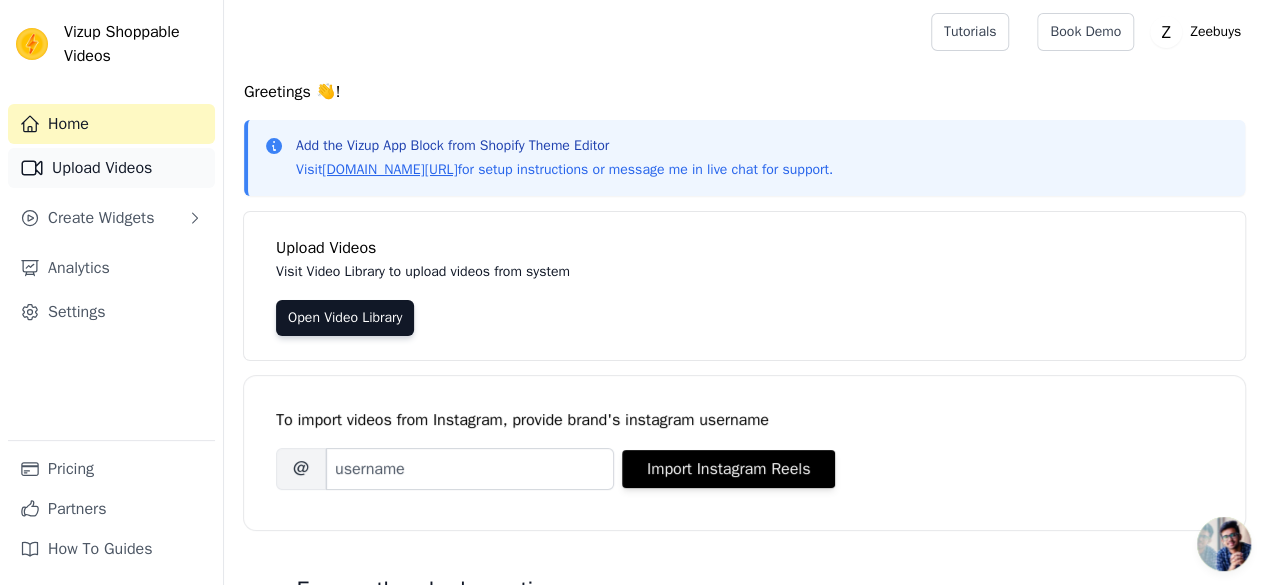 click on "Upload Videos" at bounding box center [111, 168] 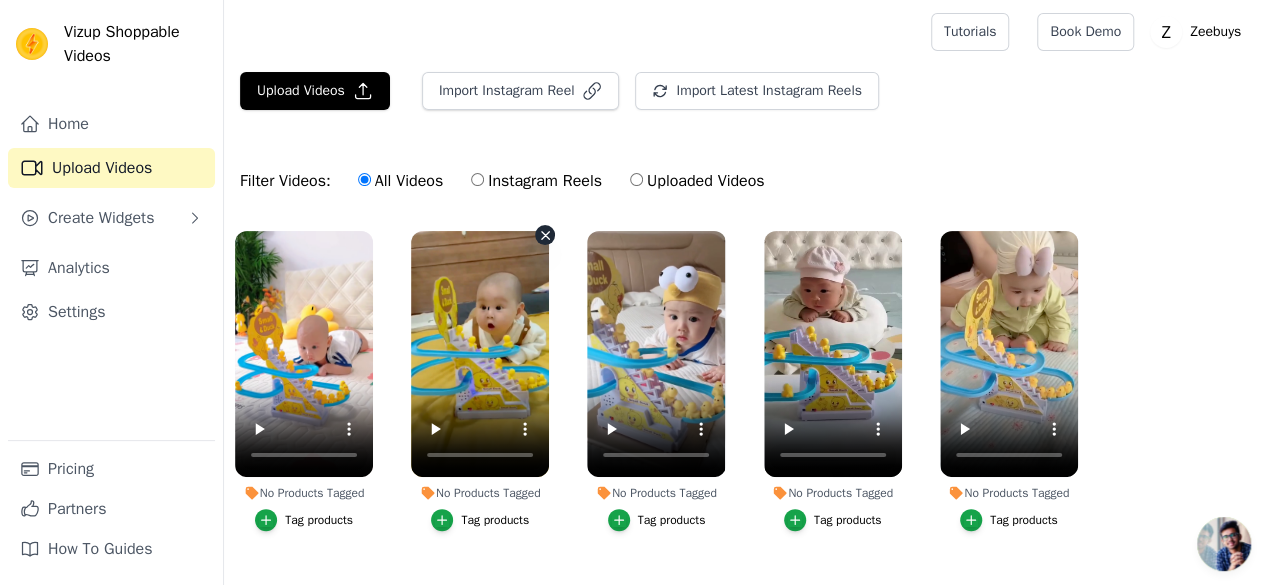 scroll, scrollTop: 41, scrollLeft: 0, axis: vertical 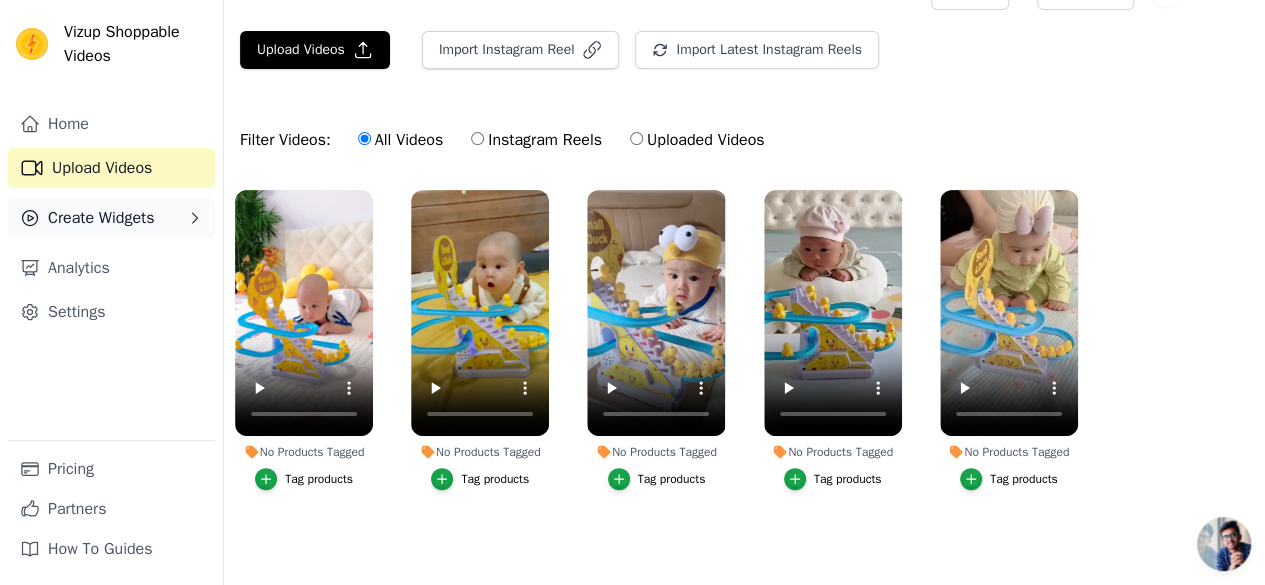 click on "Create Widgets" at bounding box center [101, 218] 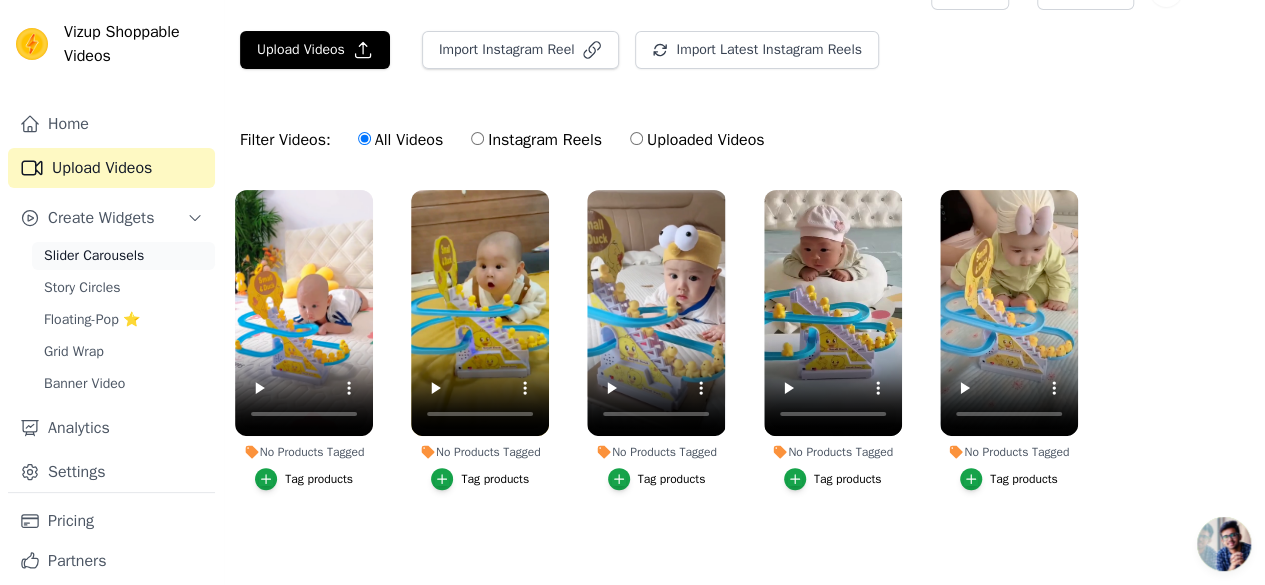 click on "Slider Carousels" at bounding box center [94, 256] 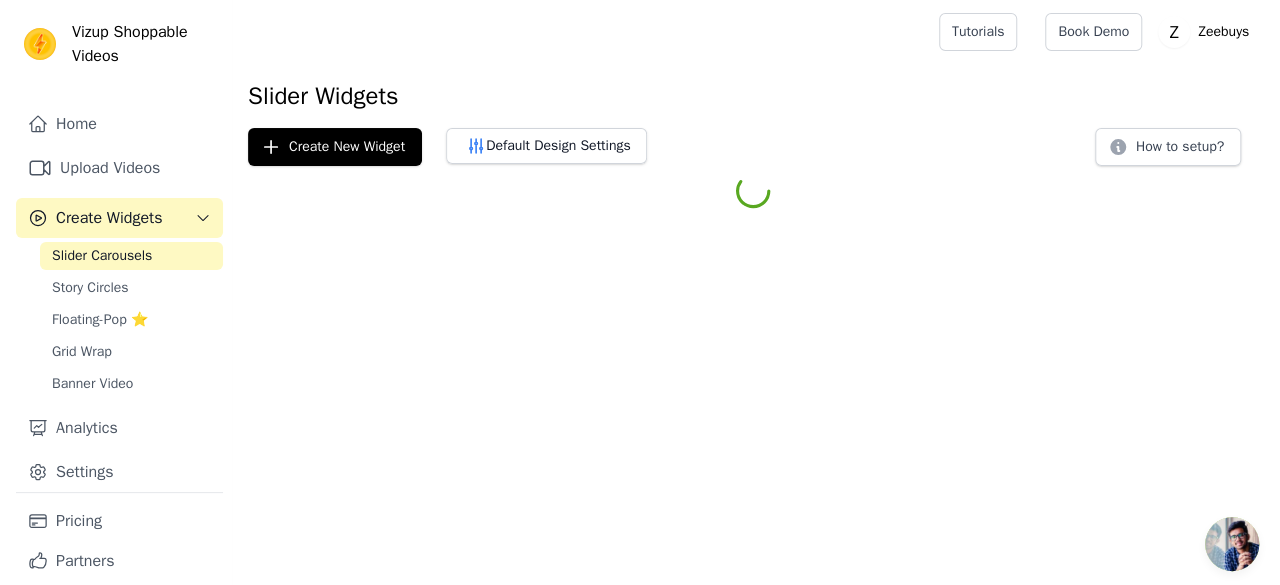 scroll, scrollTop: 0, scrollLeft: 0, axis: both 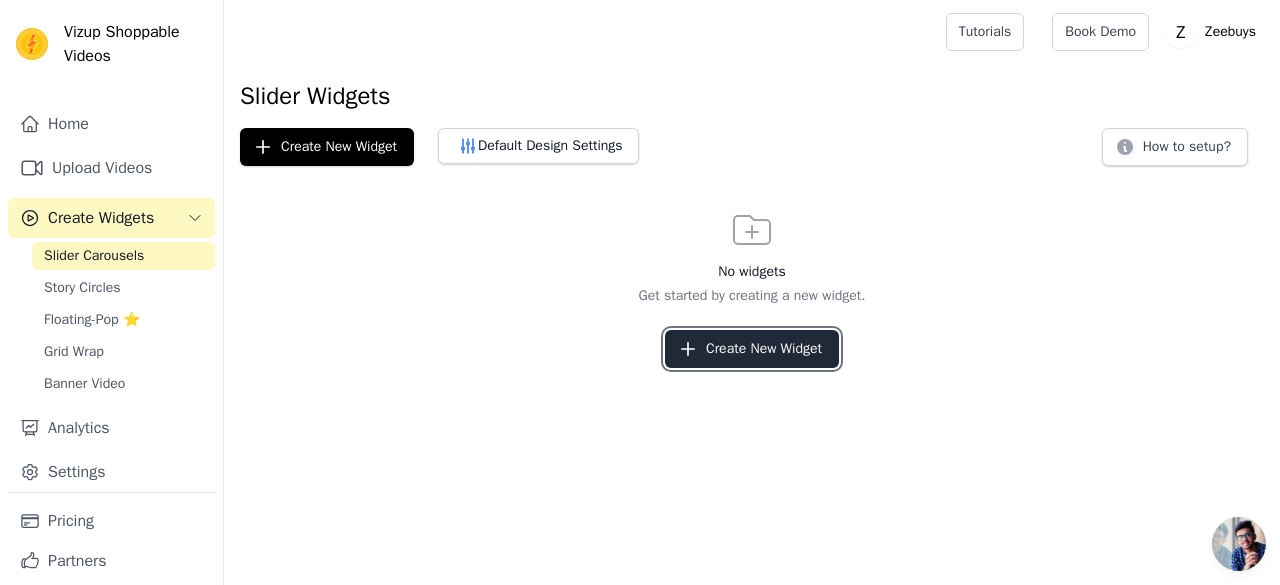 click on "Create New Widget" at bounding box center (752, 349) 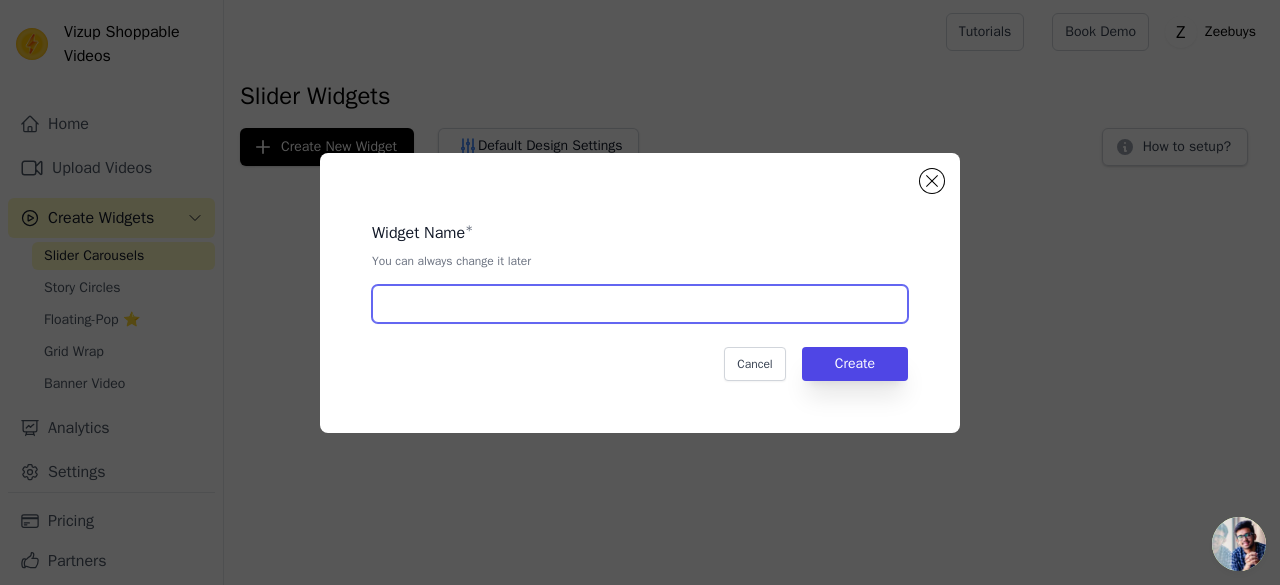 click at bounding box center (640, 304) 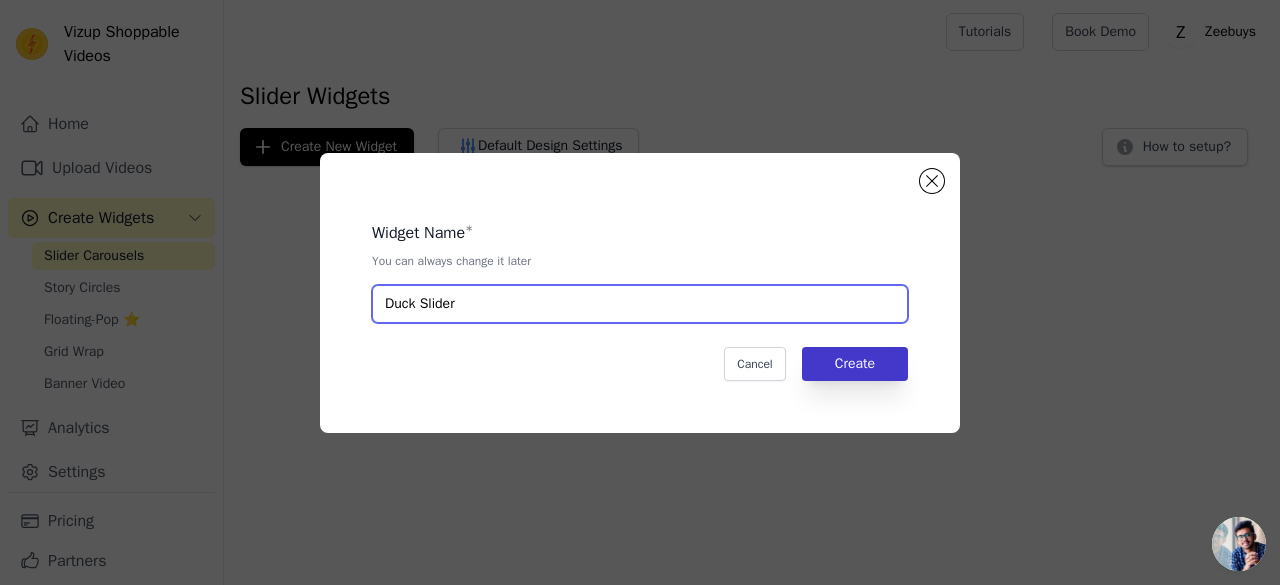 type on "Duck Slider" 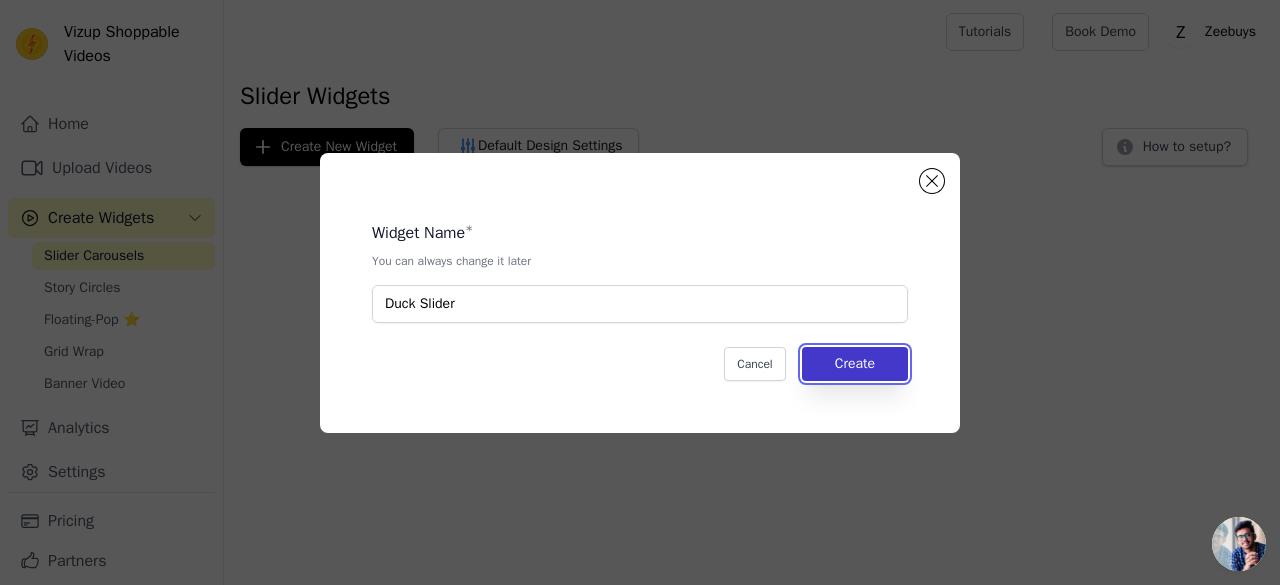 click on "Create" at bounding box center [855, 364] 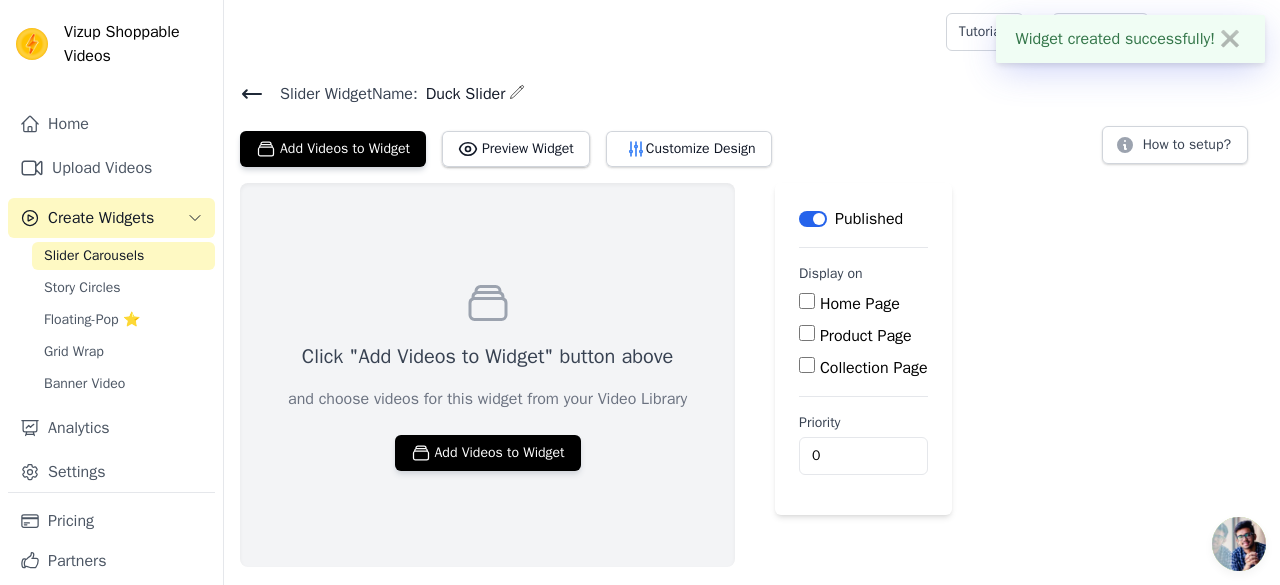 click on "Product Page" at bounding box center [807, 333] 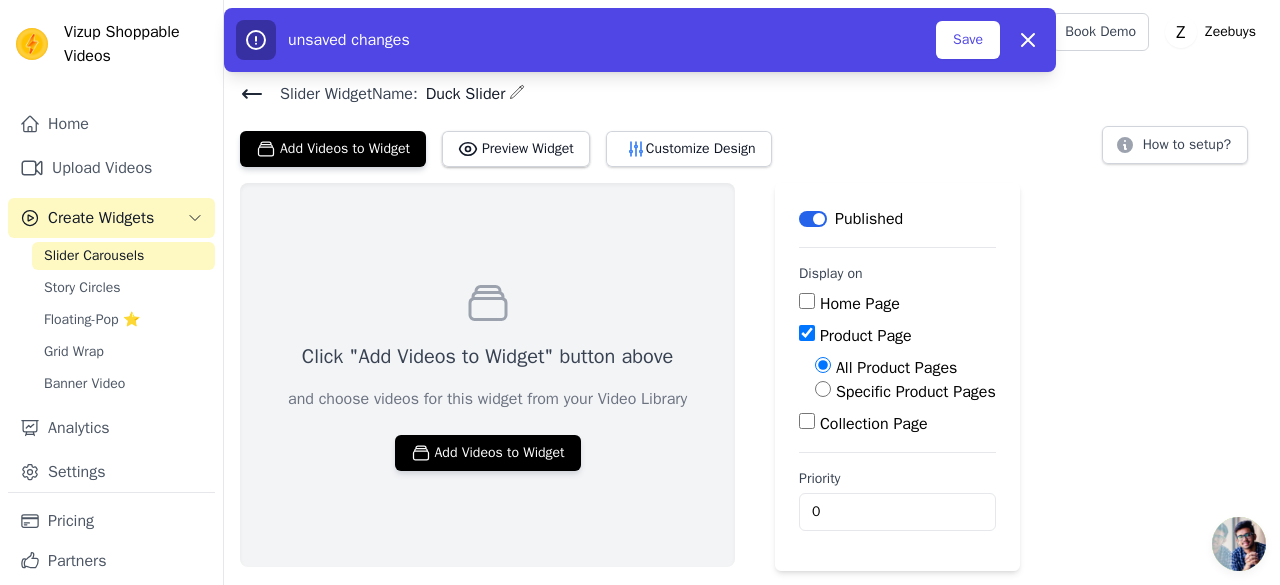 click on "Home Page" at bounding box center (807, 301) 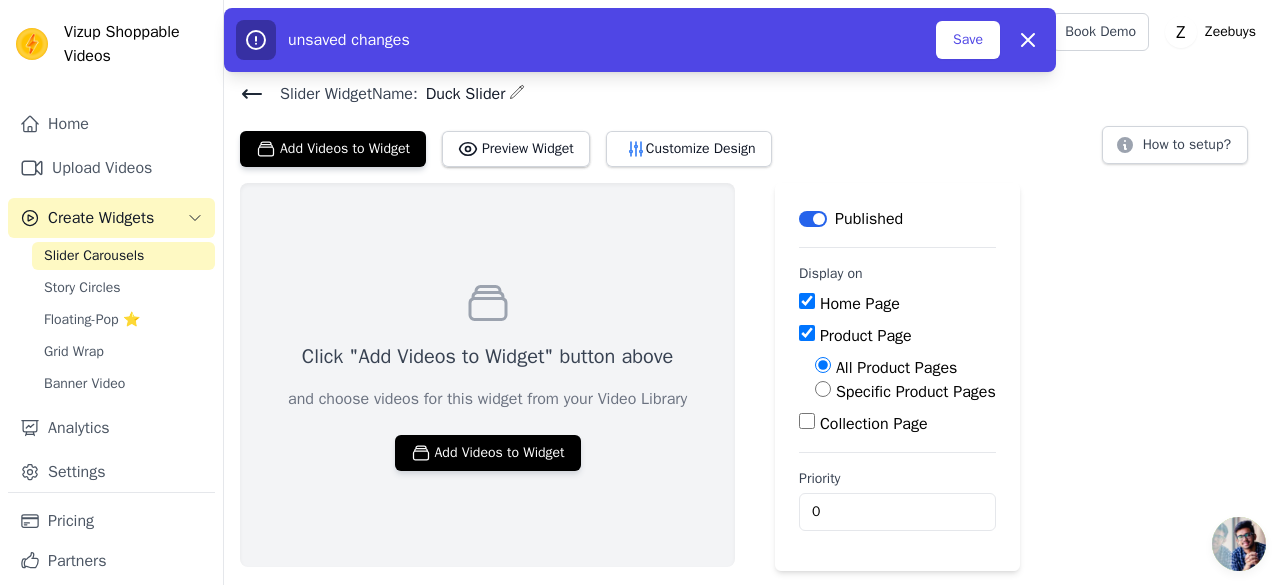 click on "Specific Product Pages" at bounding box center [823, 389] 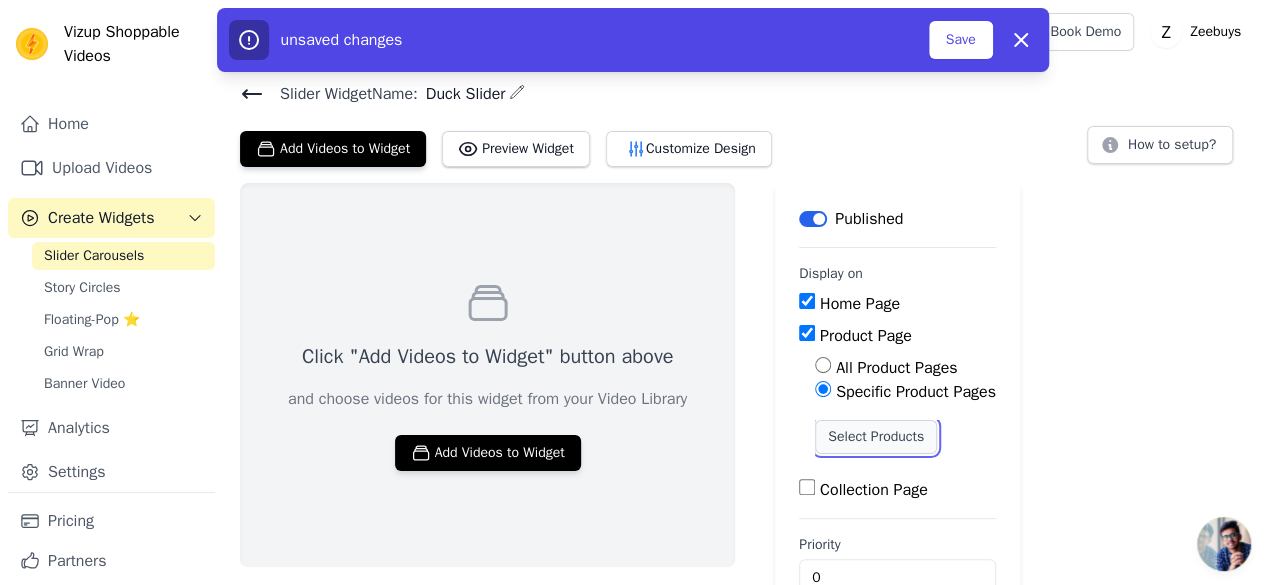 click on "Select Products" at bounding box center [876, 437] 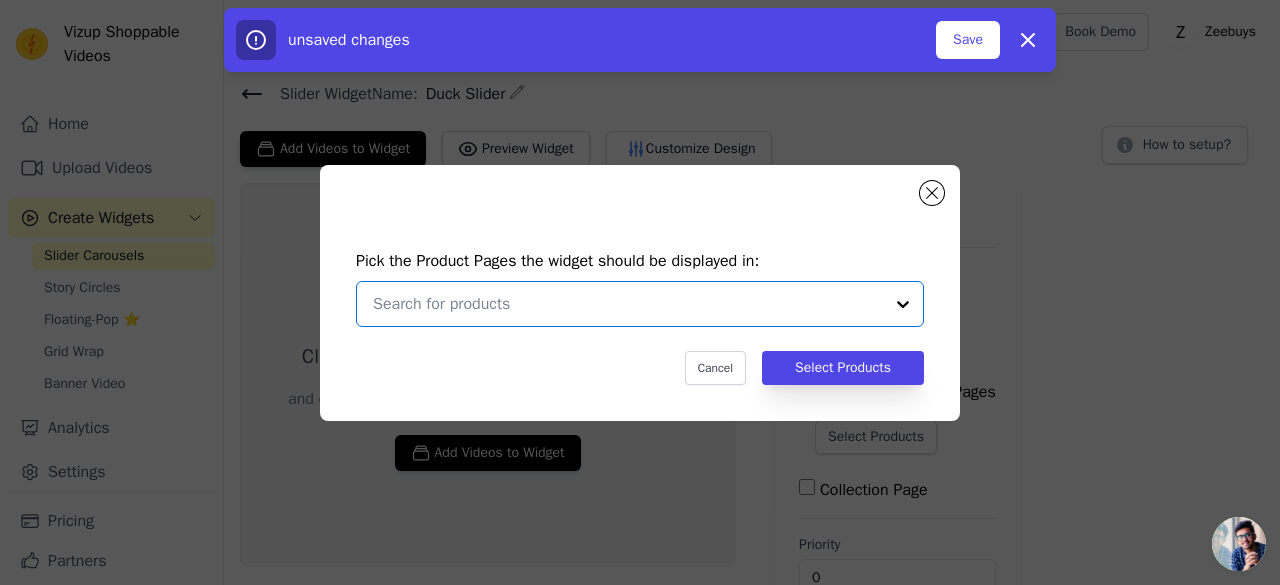 click at bounding box center (628, 304) 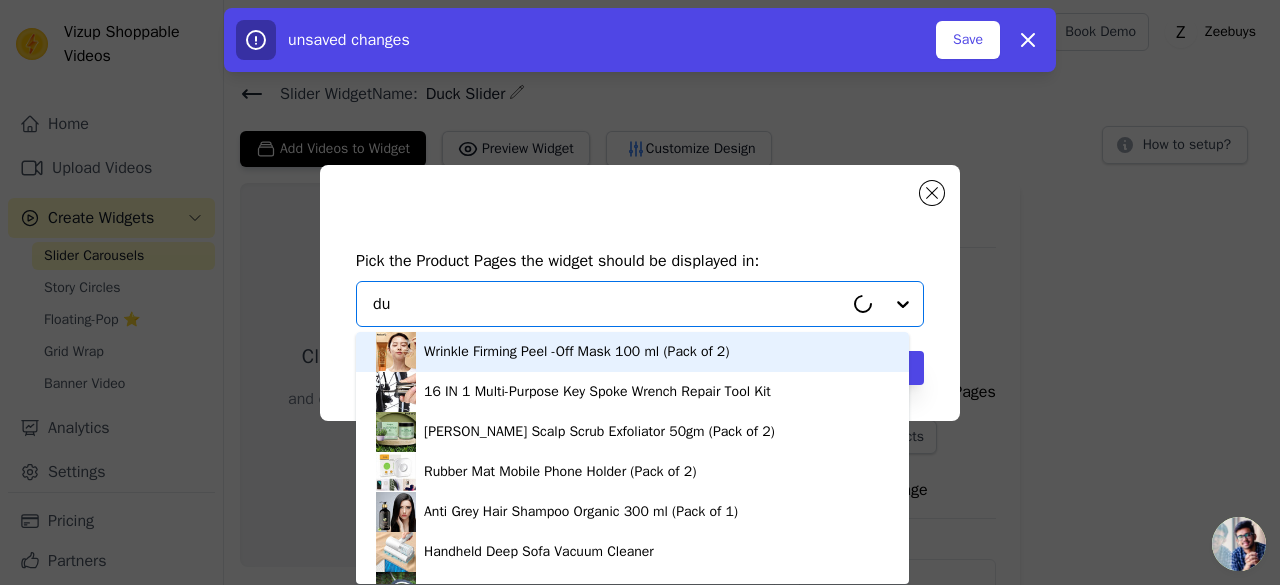 type on "duc" 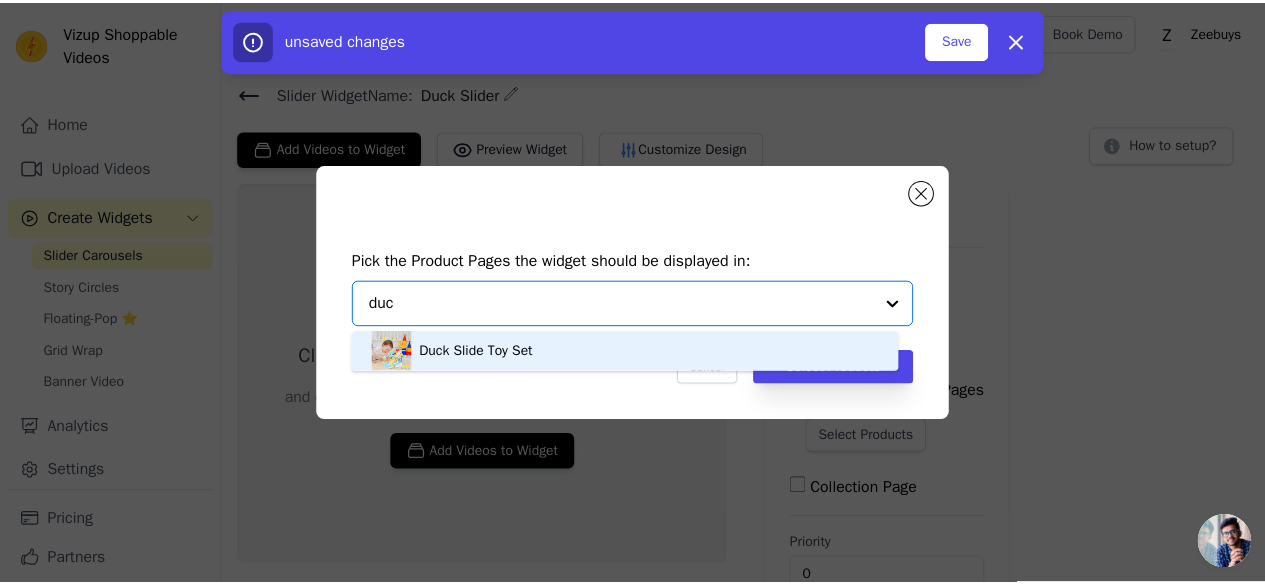 scroll, scrollTop: 5, scrollLeft: 0, axis: vertical 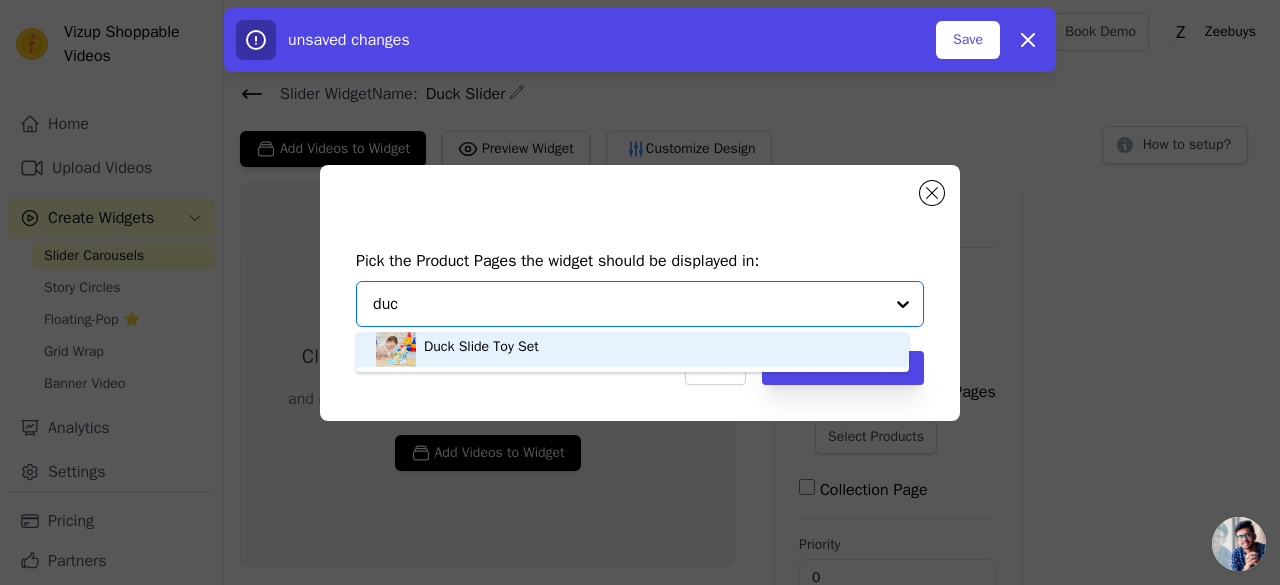click on "Duck Slide Toy Set" at bounding box center (632, 347) 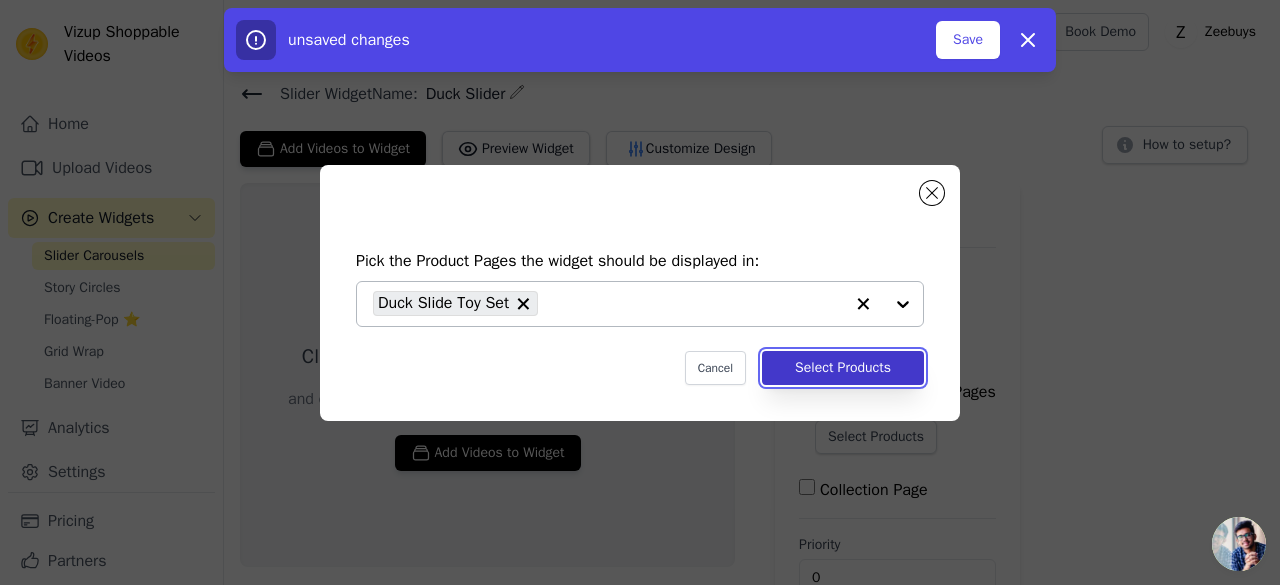click on "Select Products" at bounding box center (843, 368) 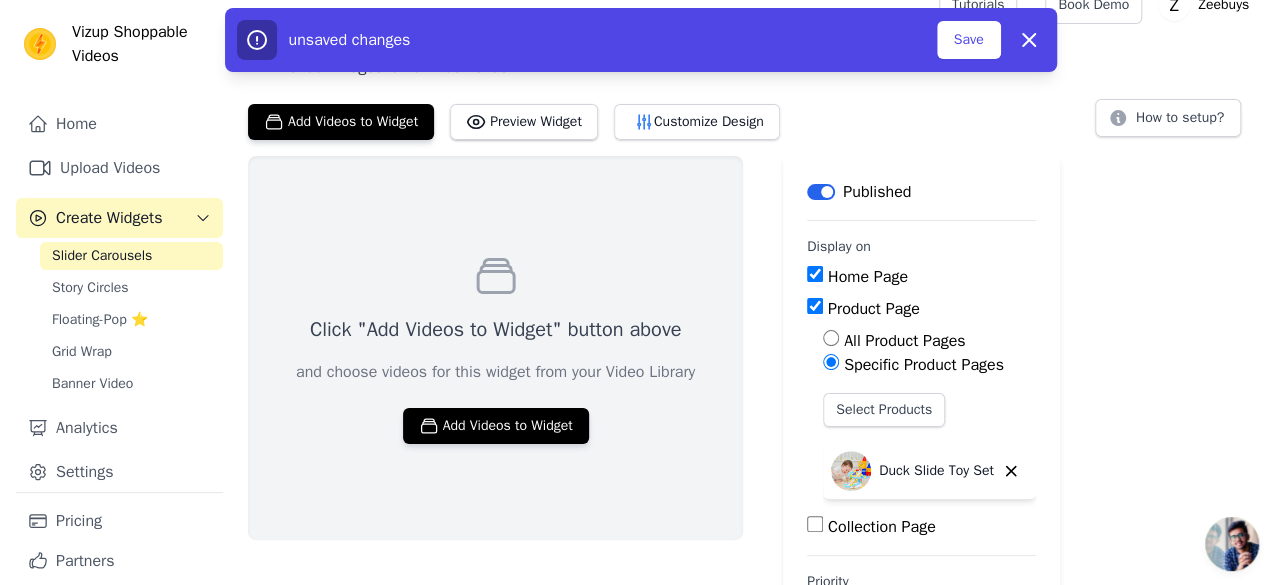 scroll, scrollTop: 0, scrollLeft: 0, axis: both 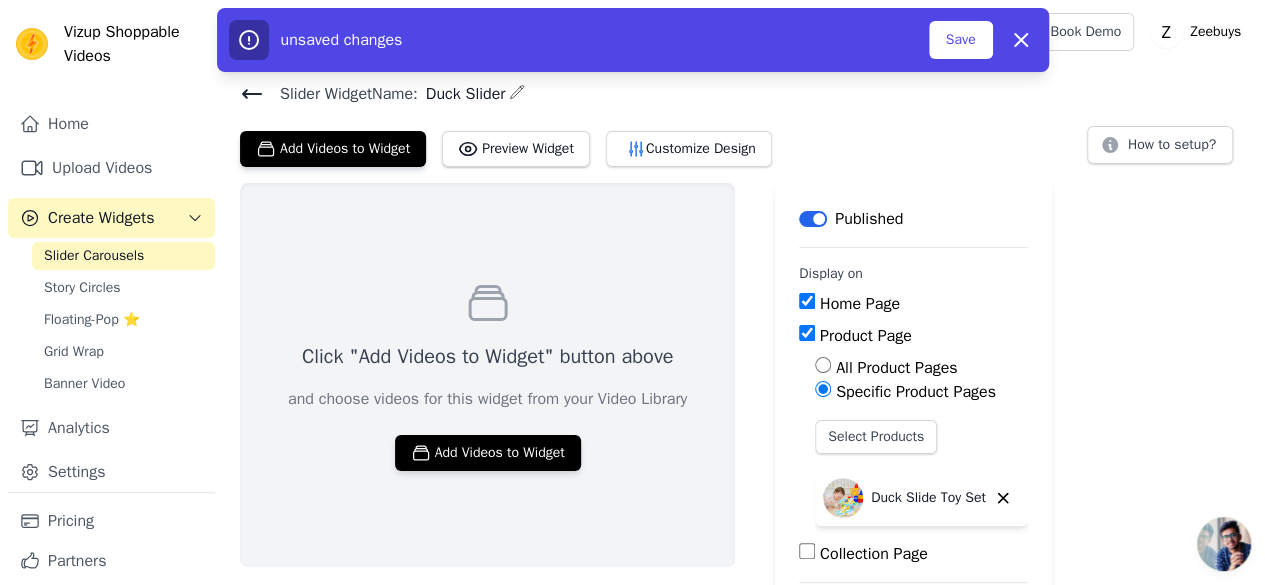 click on "Click "Add Videos to Widget" button above   and choose videos for this widget from your Video Library
Add Videos to Widget" at bounding box center (487, 375) 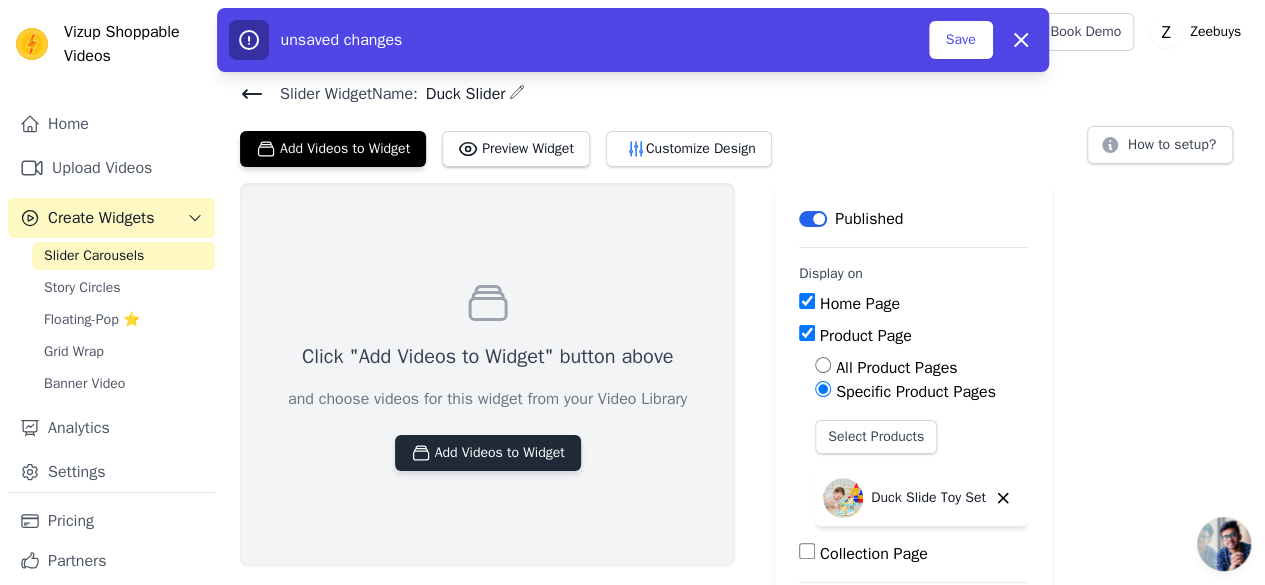 click on "Add Videos to Widget" at bounding box center [488, 453] 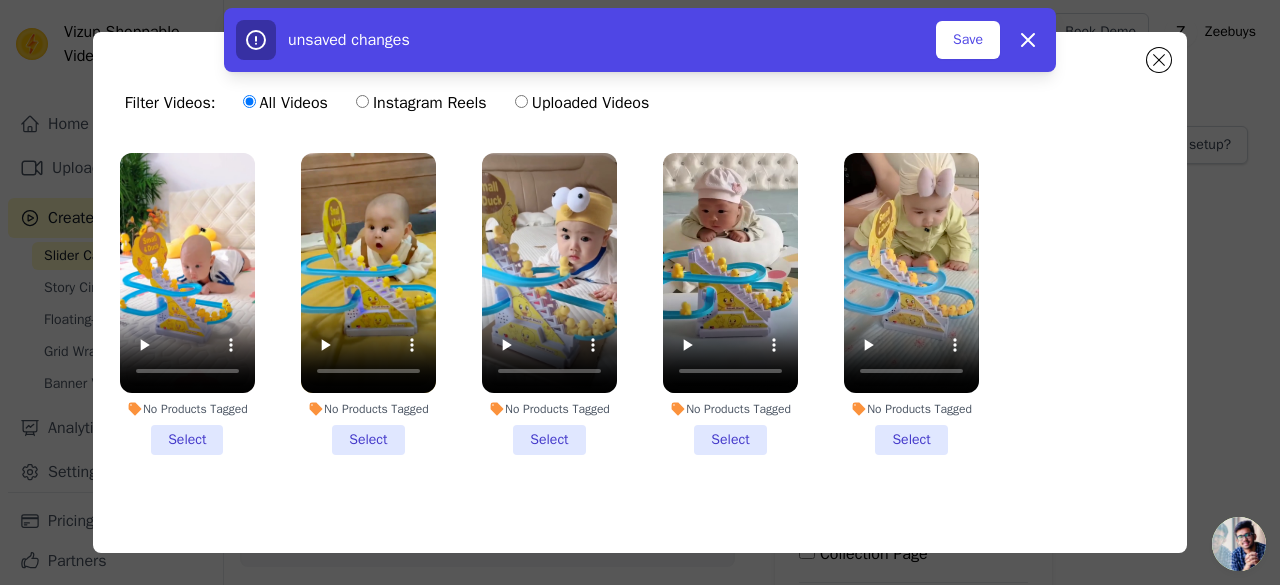 click on "No Products Tagged     Select" at bounding box center (187, 304) 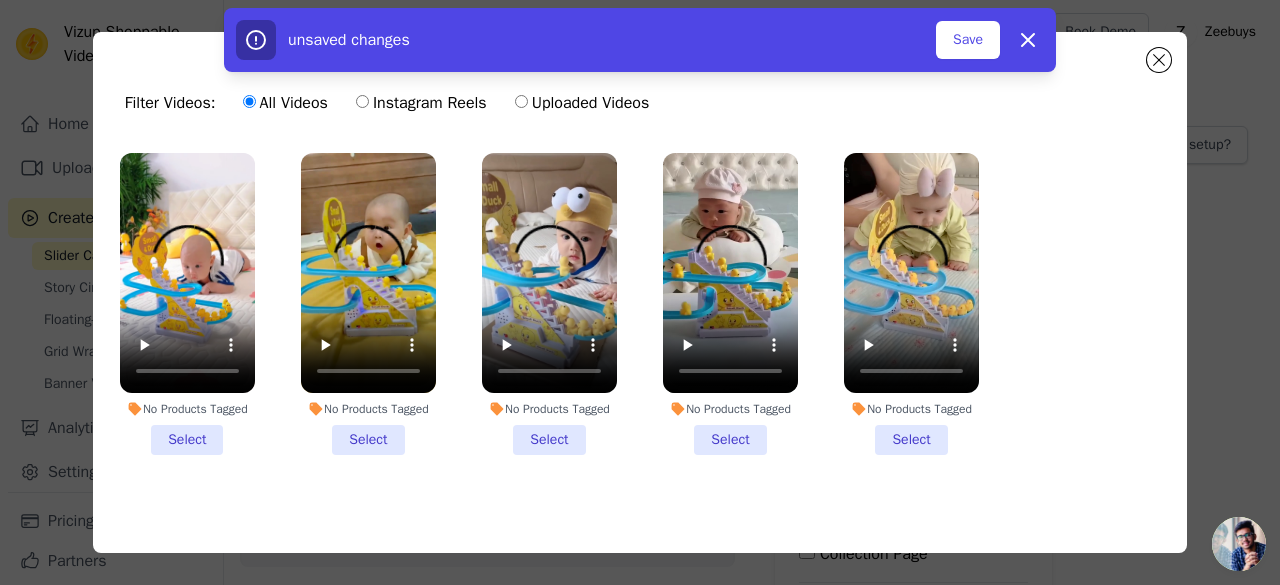 click on "No Products Tagged     Select" at bounding box center (0, 0) 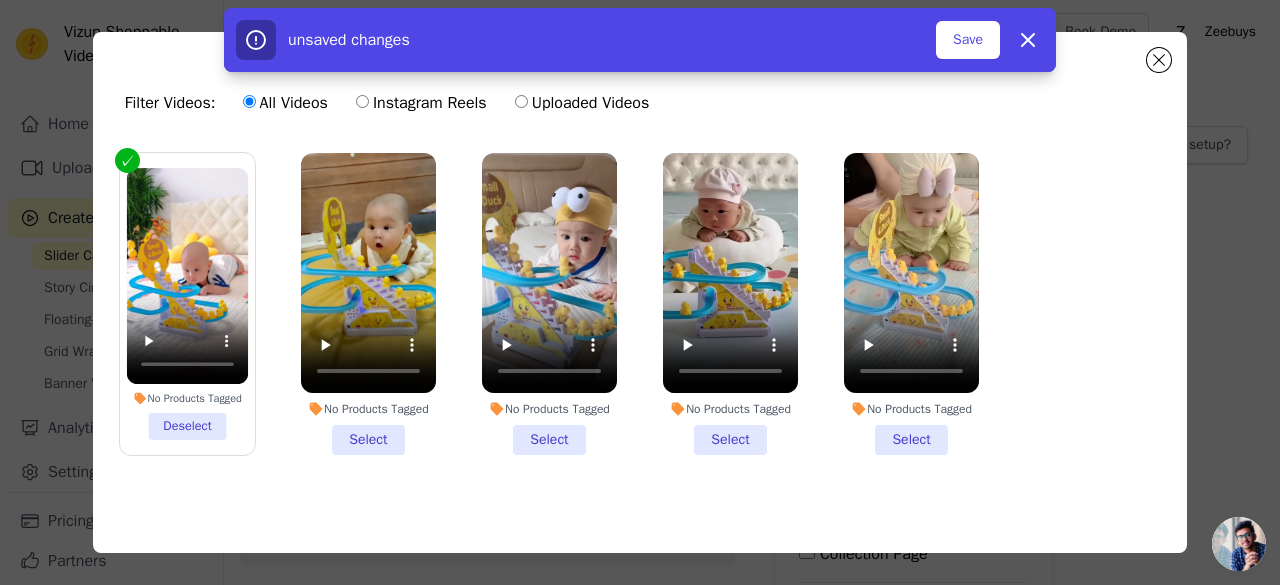 click on "No Products Tagged     Select" at bounding box center [368, 304] 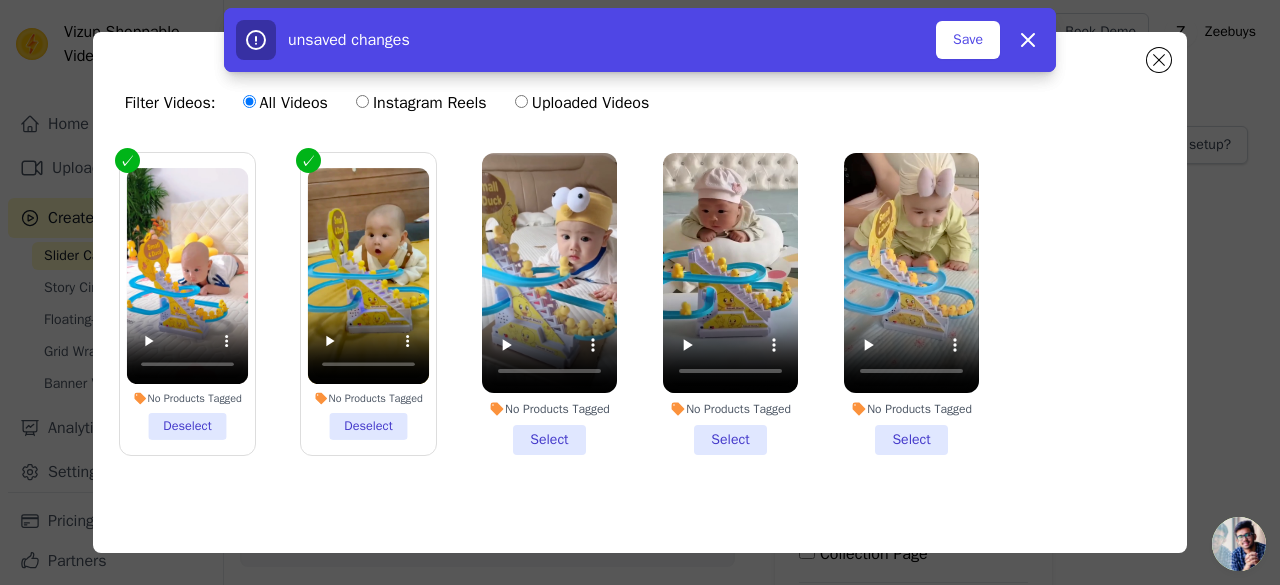 click on "No Products Tagged     Select" at bounding box center (549, 304) 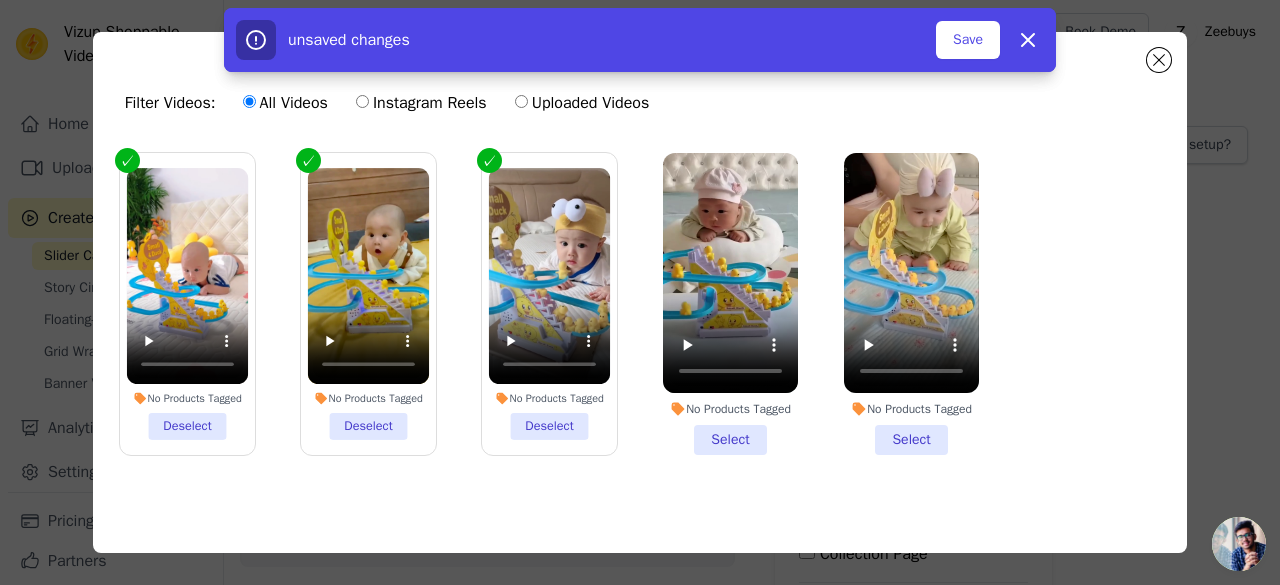 click on "No Products Tagged     Select" at bounding box center [730, 304] 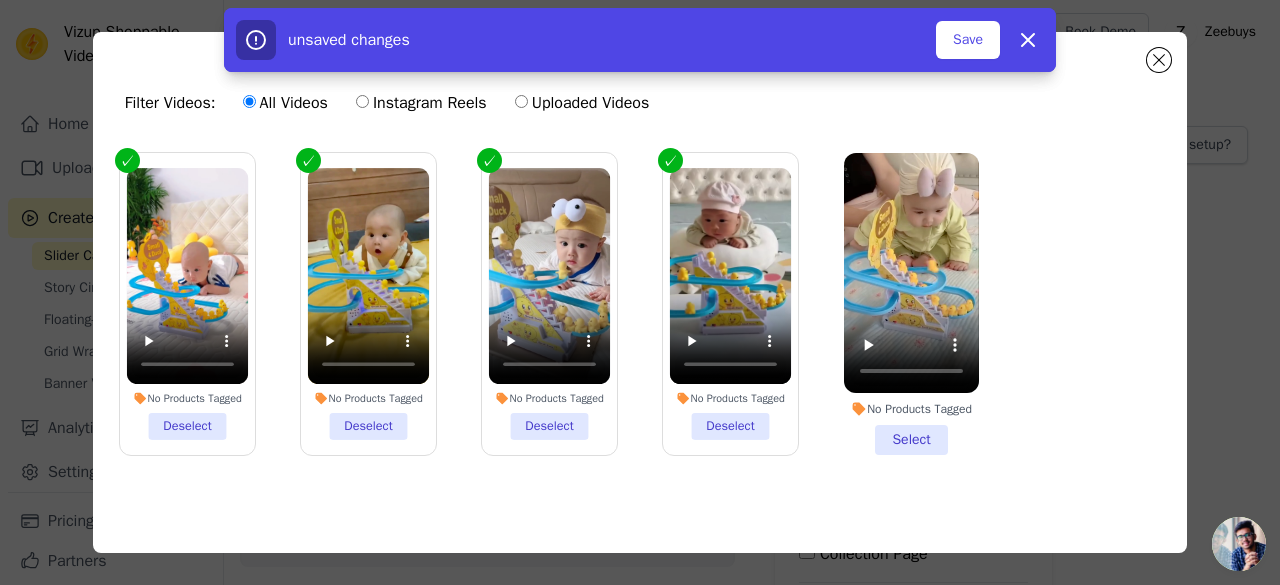 click on "No Products Tagged     Select" at bounding box center (911, 304) 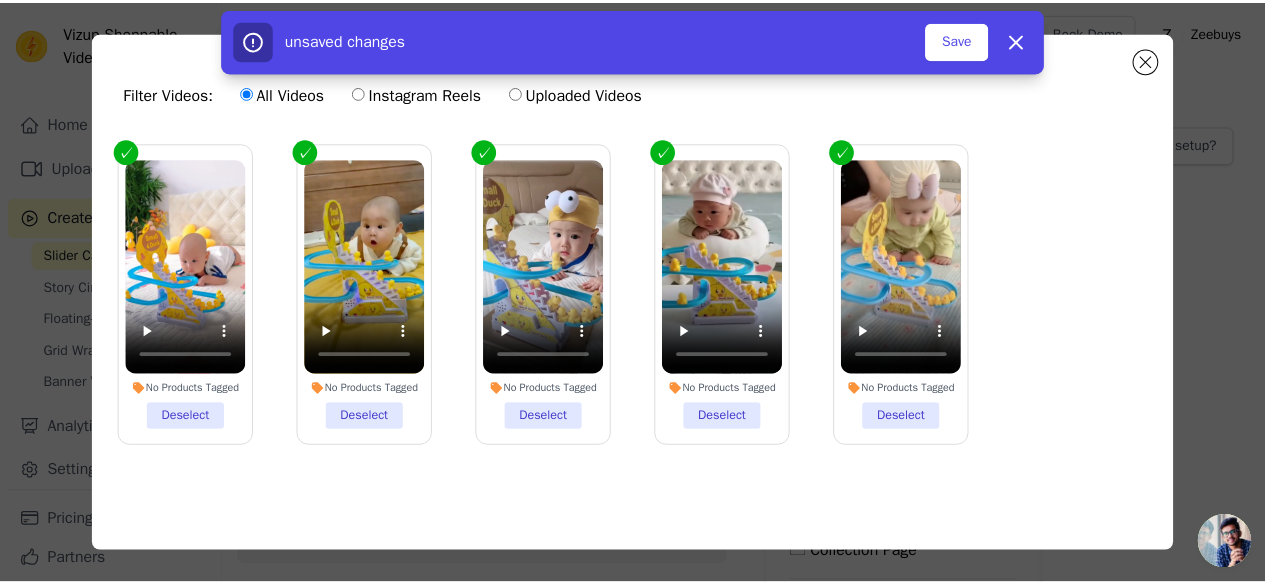 scroll, scrollTop: 0, scrollLeft: 0, axis: both 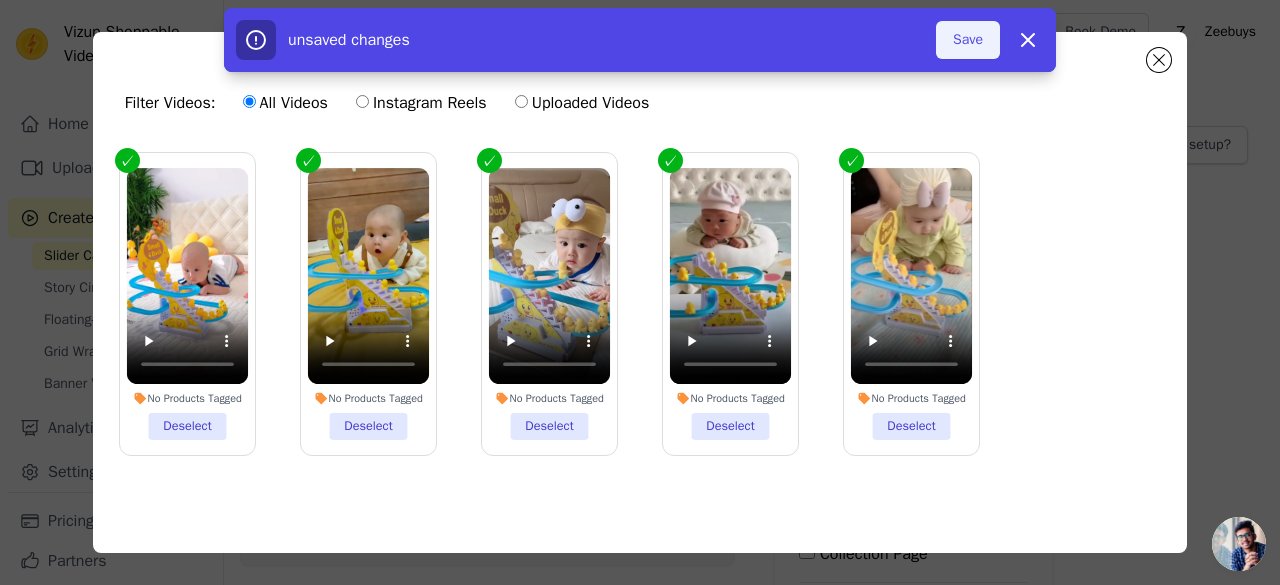 click on "Save" at bounding box center (968, 40) 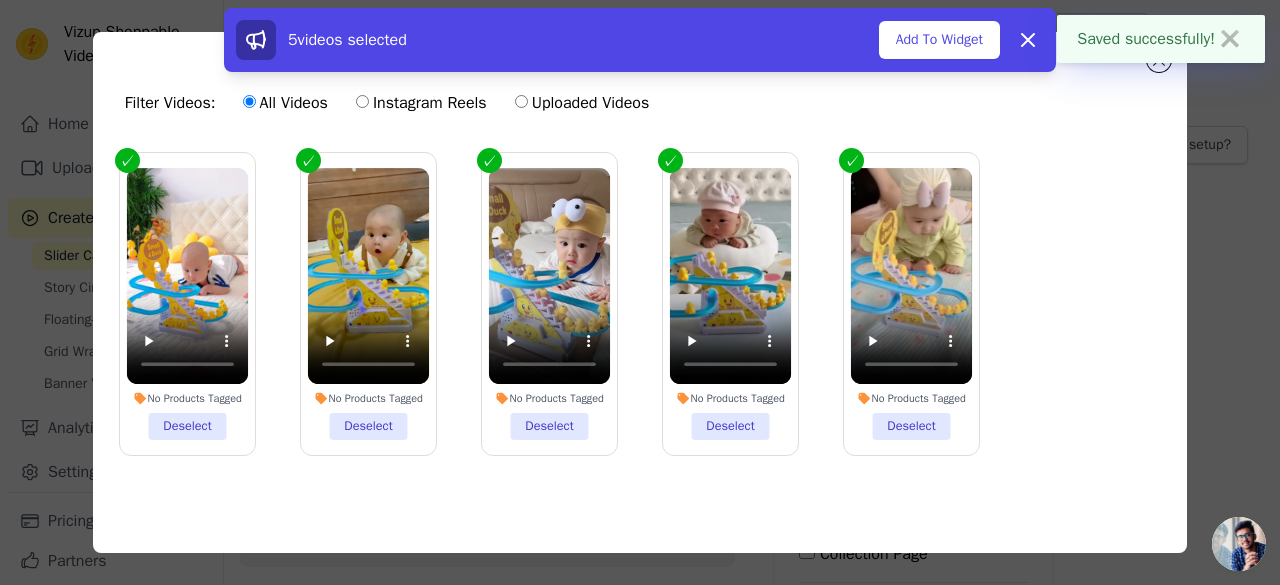 click on "Add To Widget" at bounding box center [939, 40] 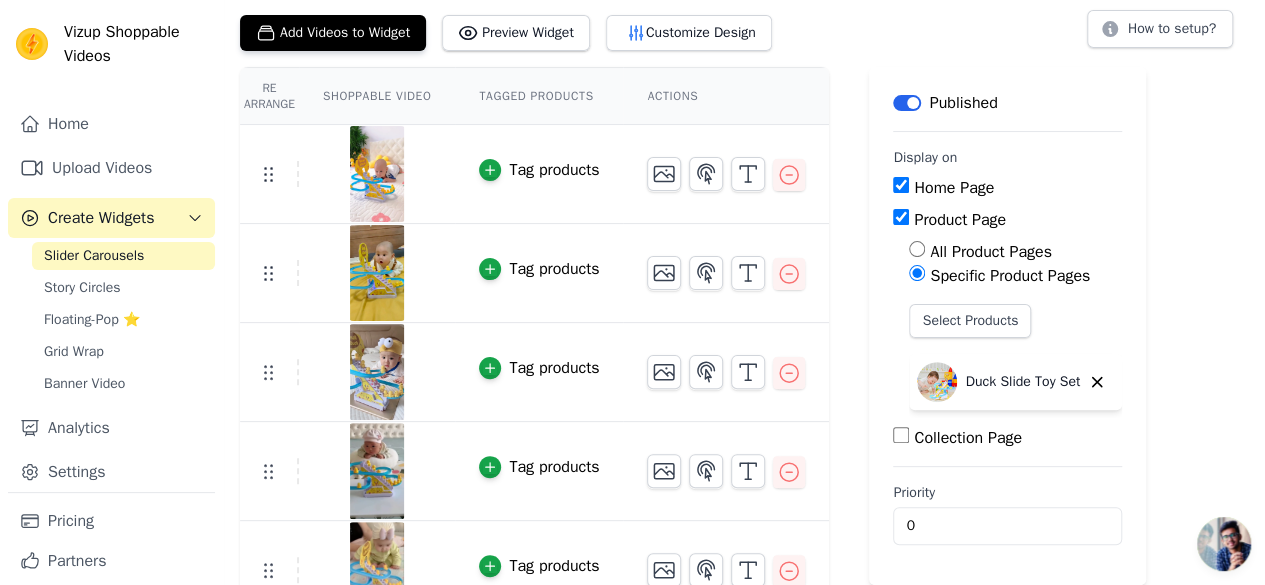 scroll, scrollTop: 110, scrollLeft: 0, axis: vertical 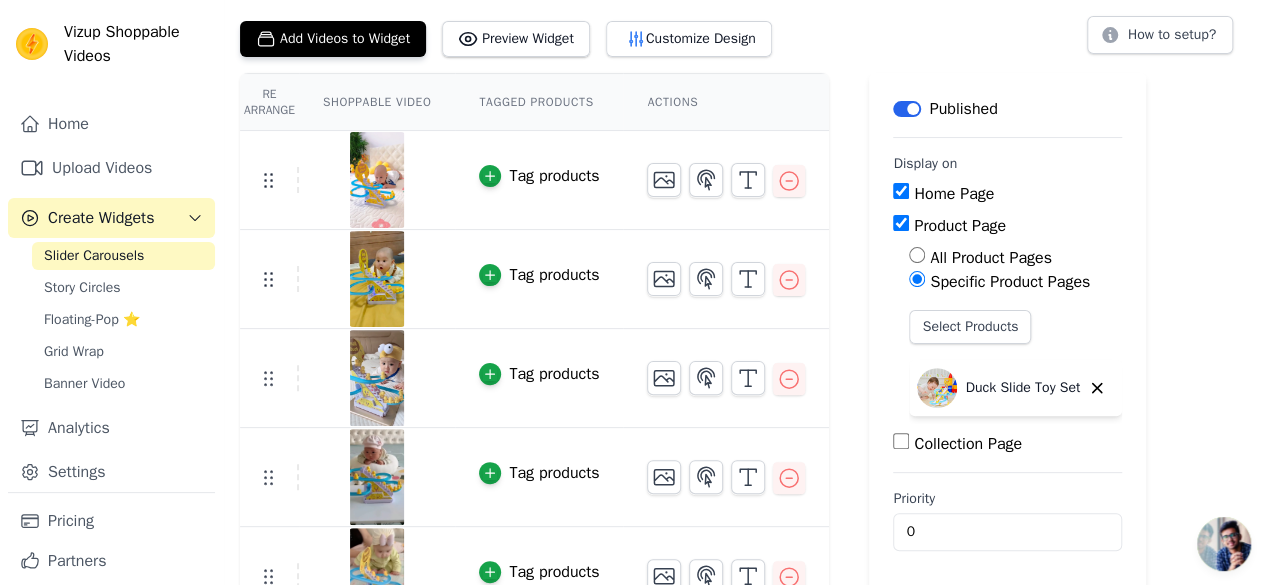 click on "Shoppable Video" at bounding box center [377, 102] 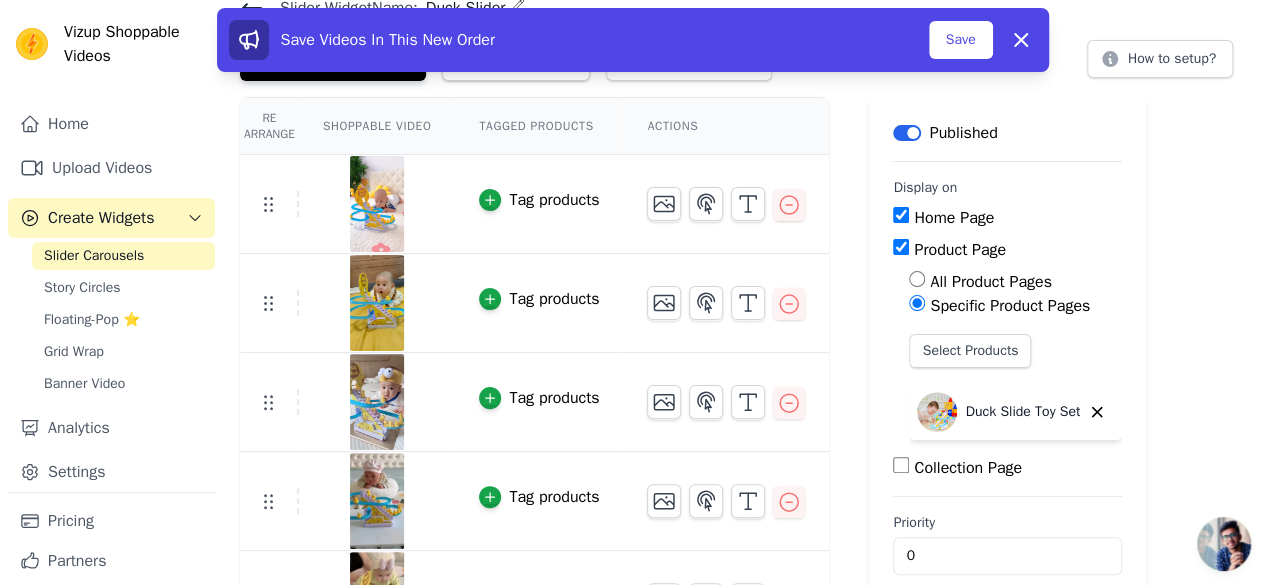 scroll, scrollTop: 0, scrollLeft: 0, axis: both 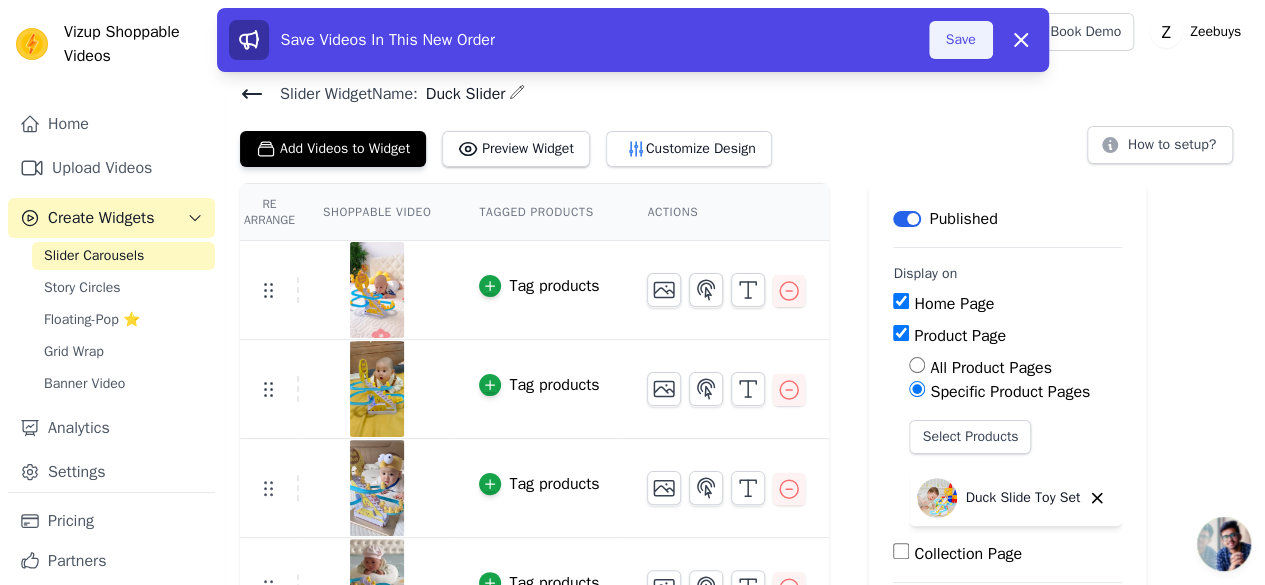 click on "Save" at bounding box center (961, 40) 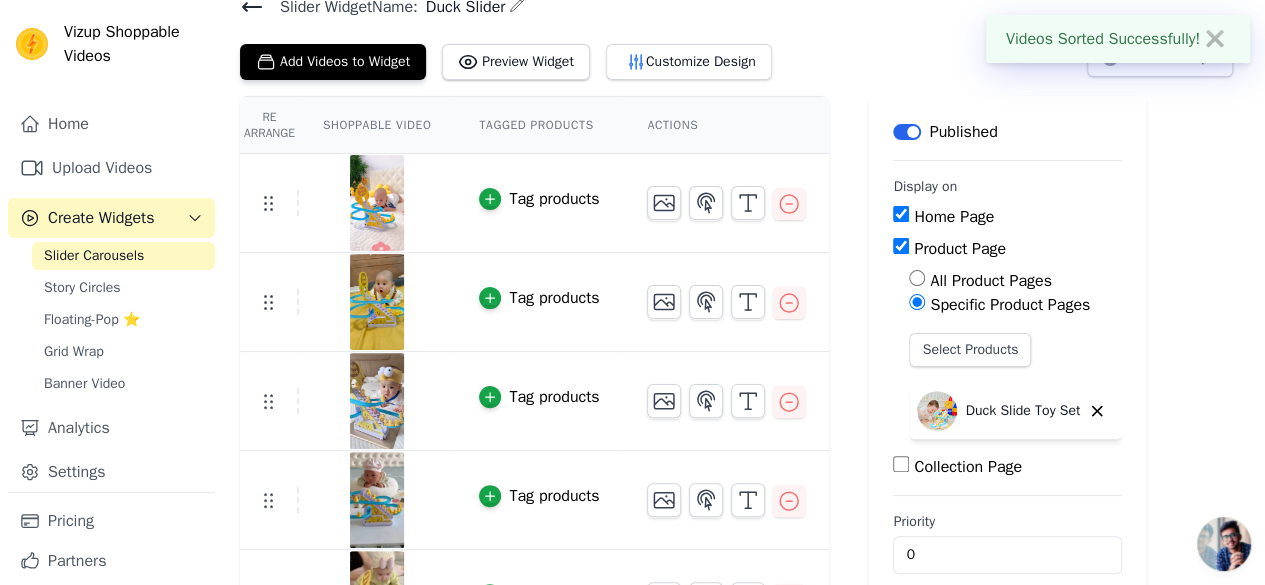 scroll, scrollTop: 88, scrollLeft: 0, axis: vertical 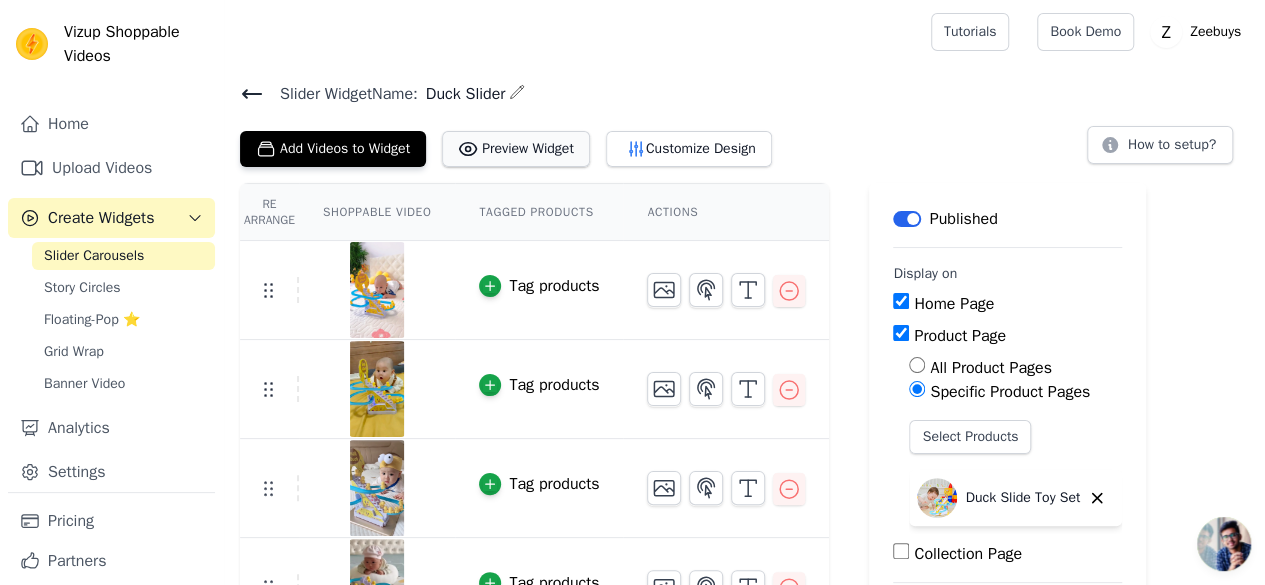 click on "Preview Widget" at bounding box center (516, 149) 